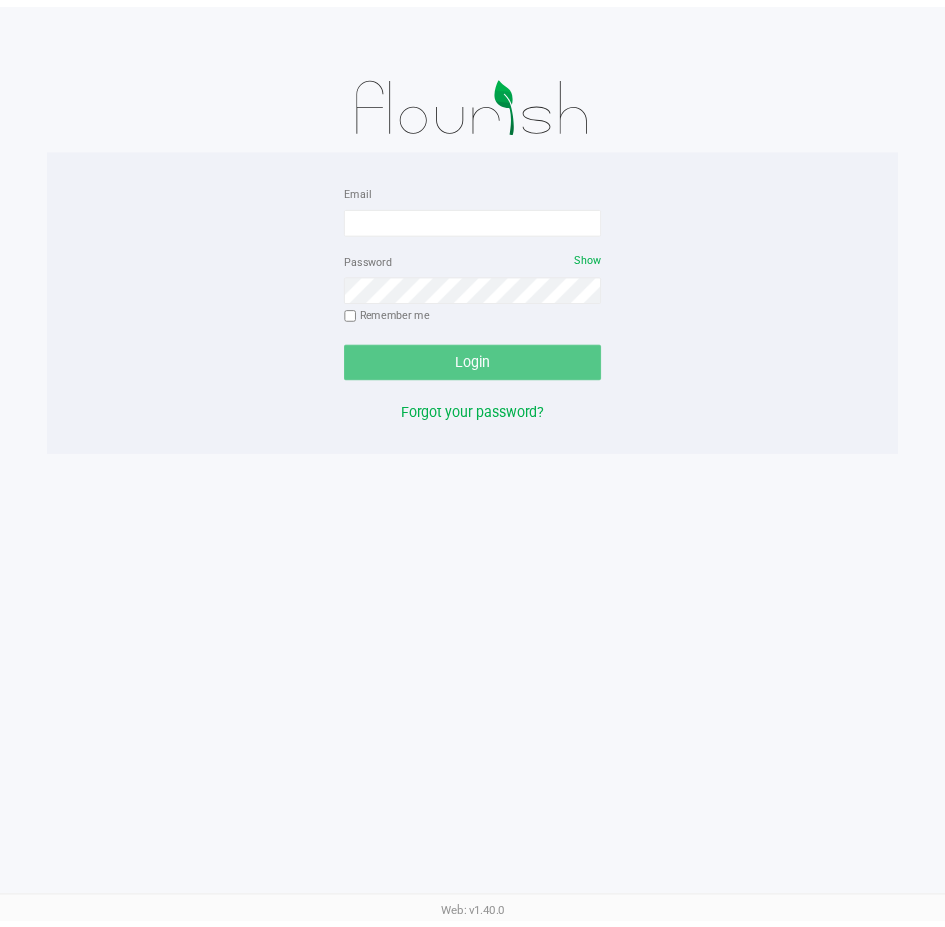 scroll, scrollTop: 0, scrollLeft: 0, axis: both 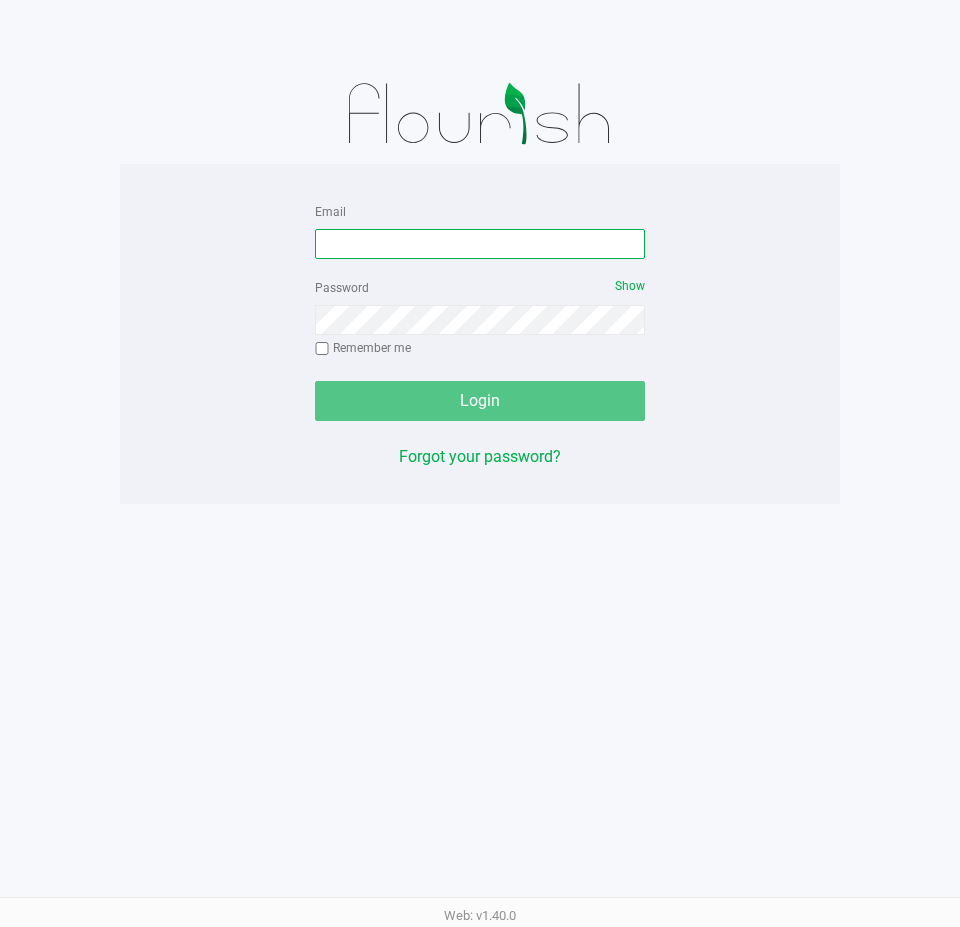 click on "Email" at bounding box center (480, 244) 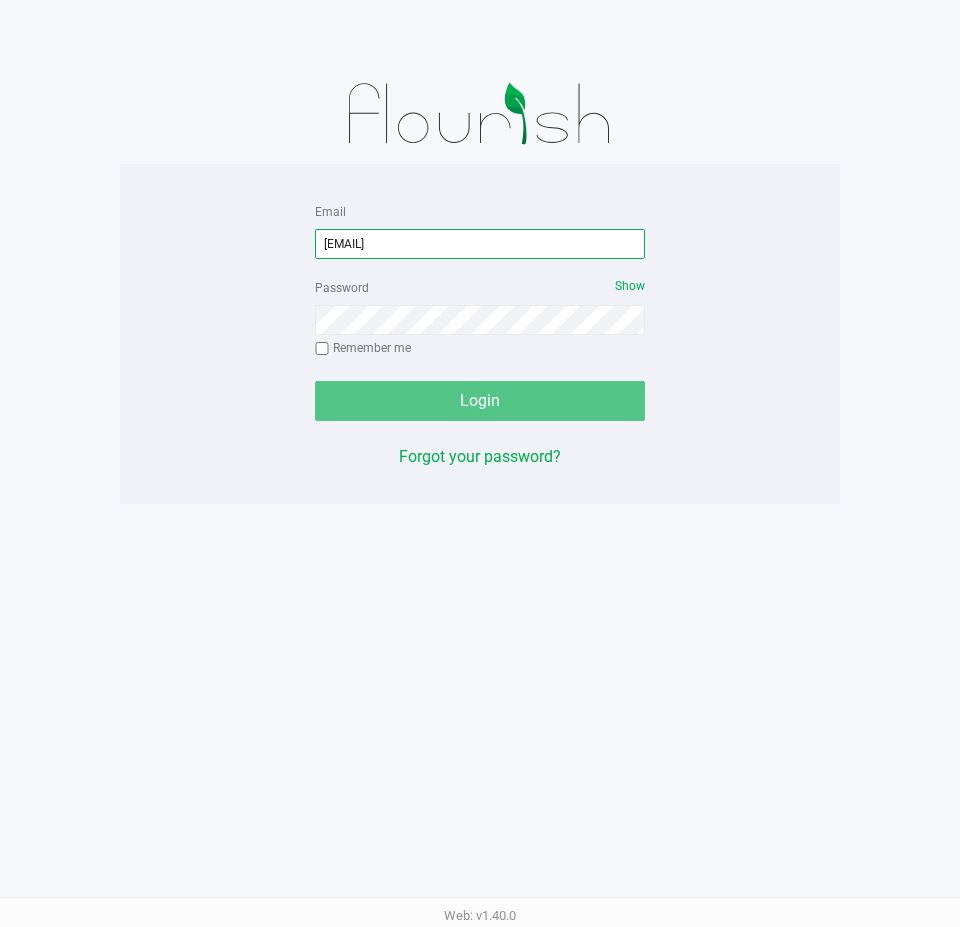 type on "[EMAIL]" 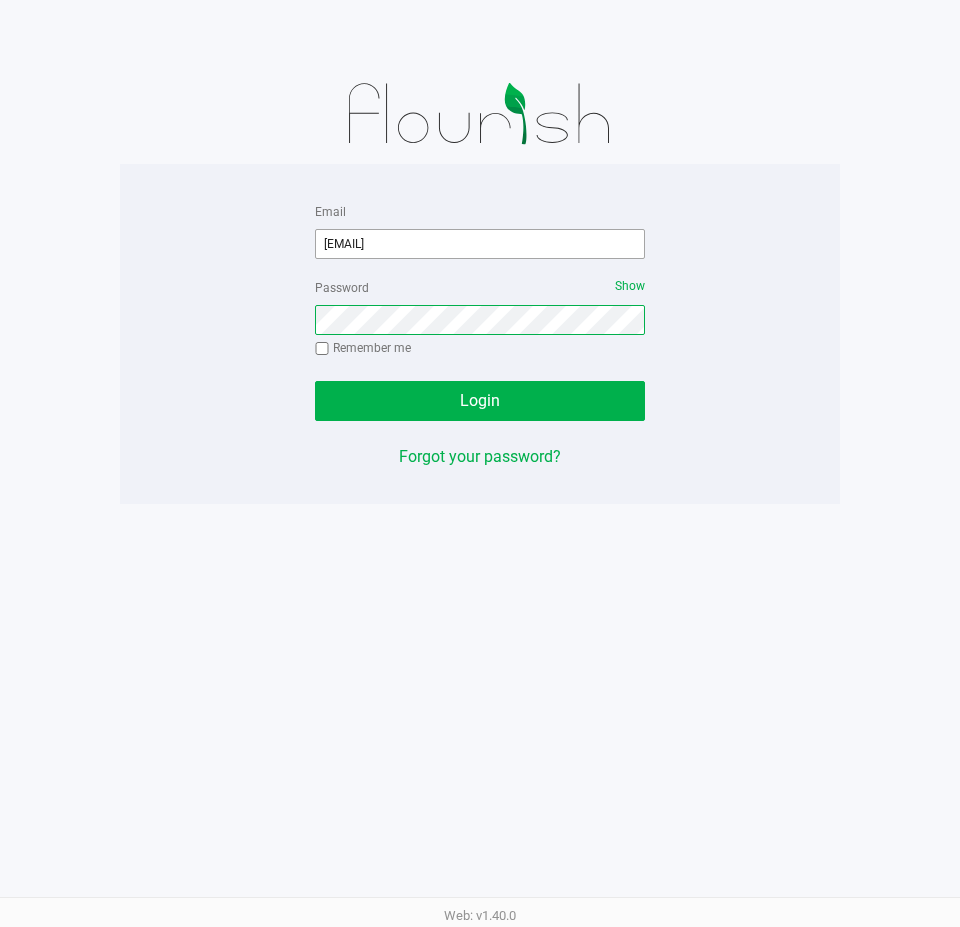 click on "Login" 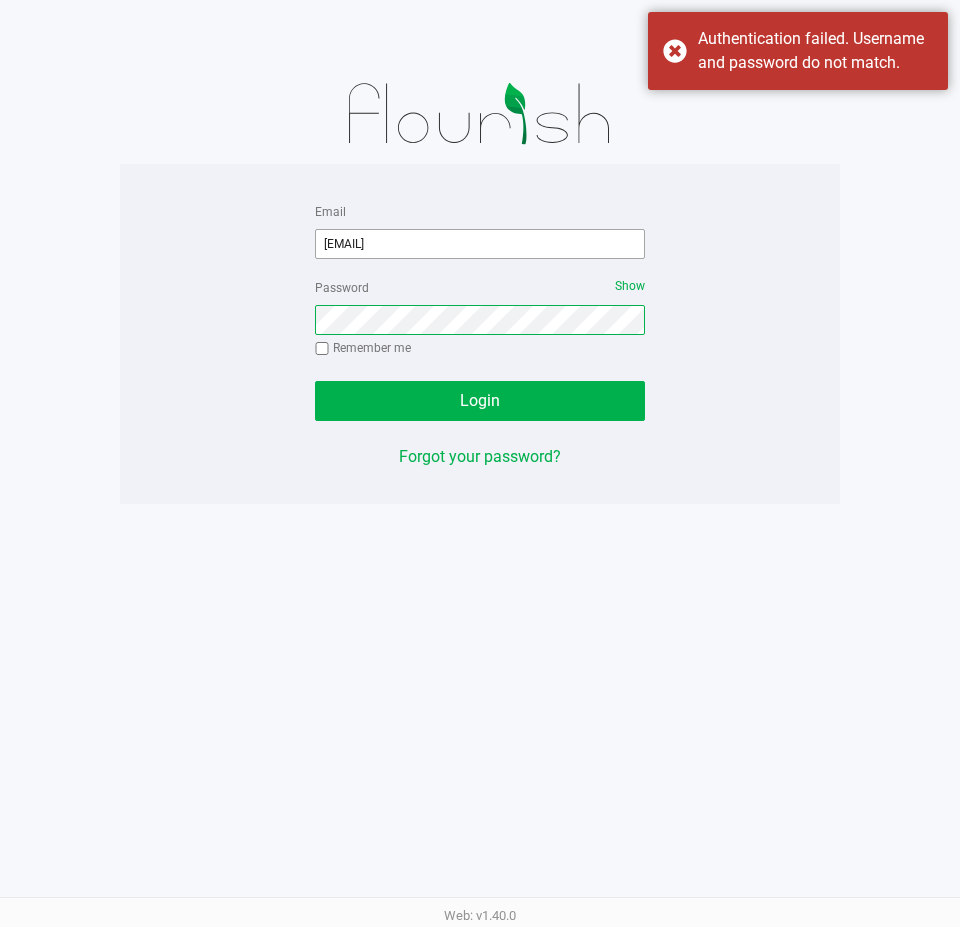 click on "Login" 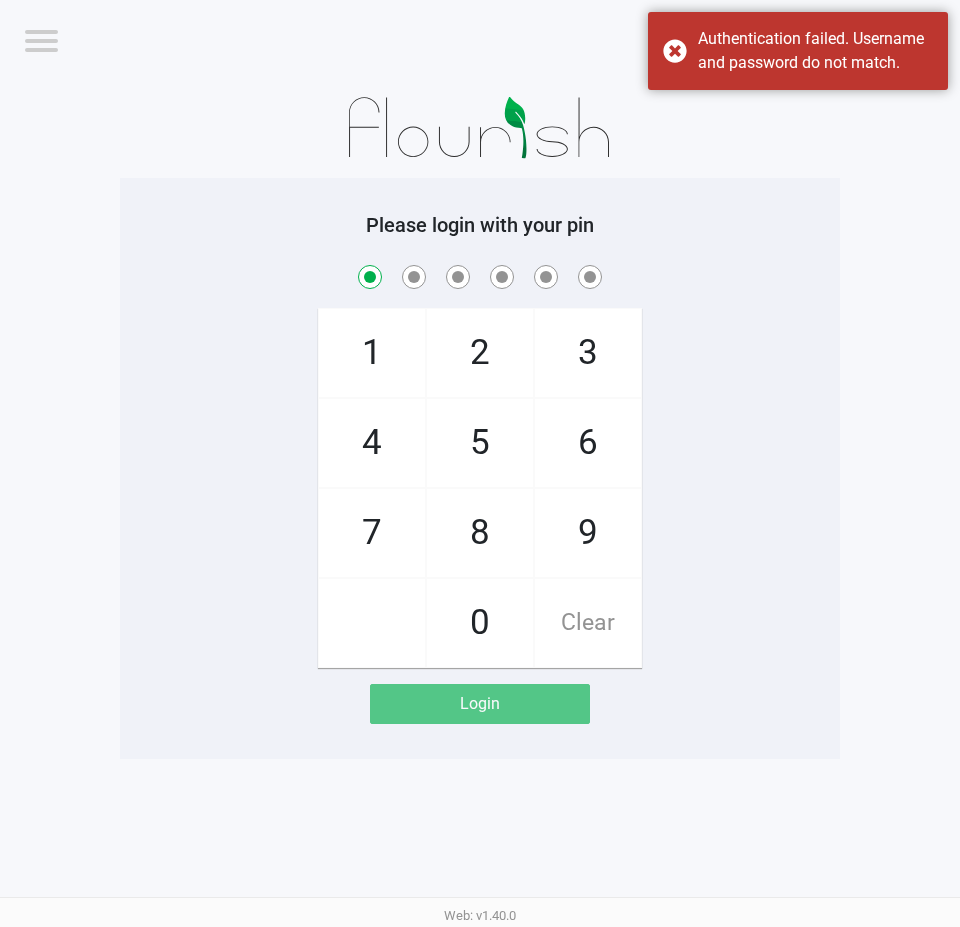 checkbox on "true" 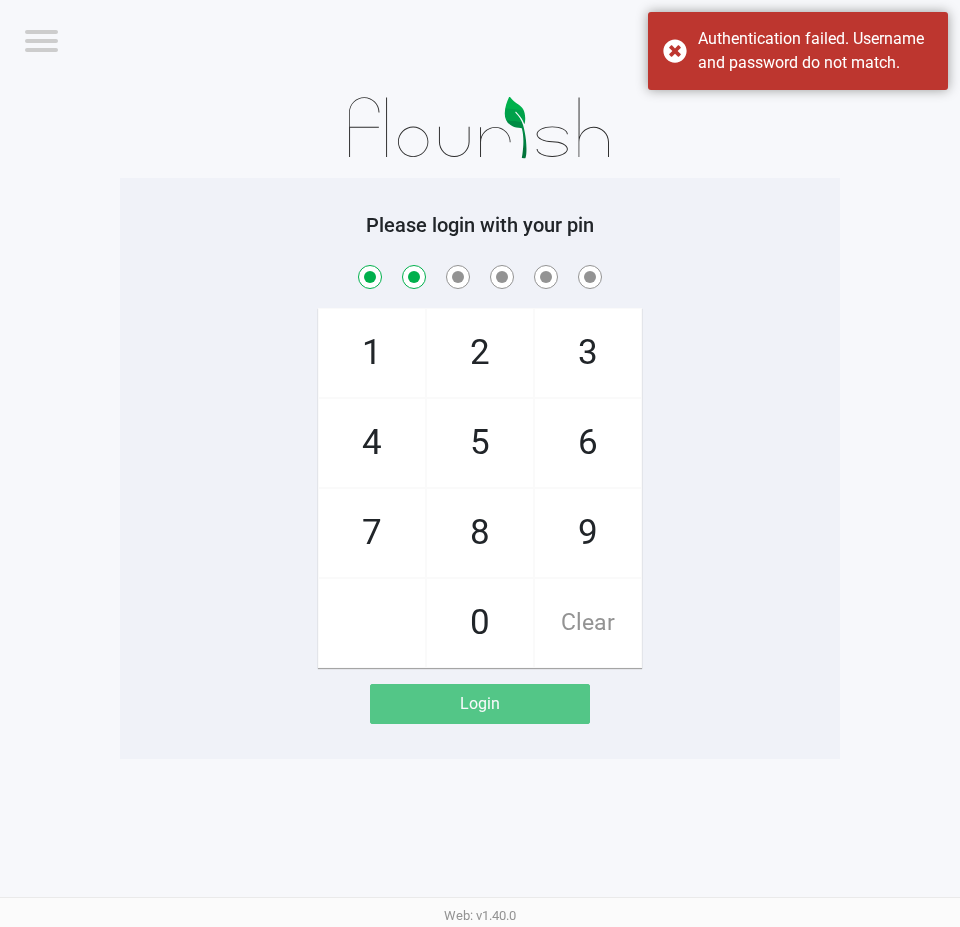 checkbox on "true" 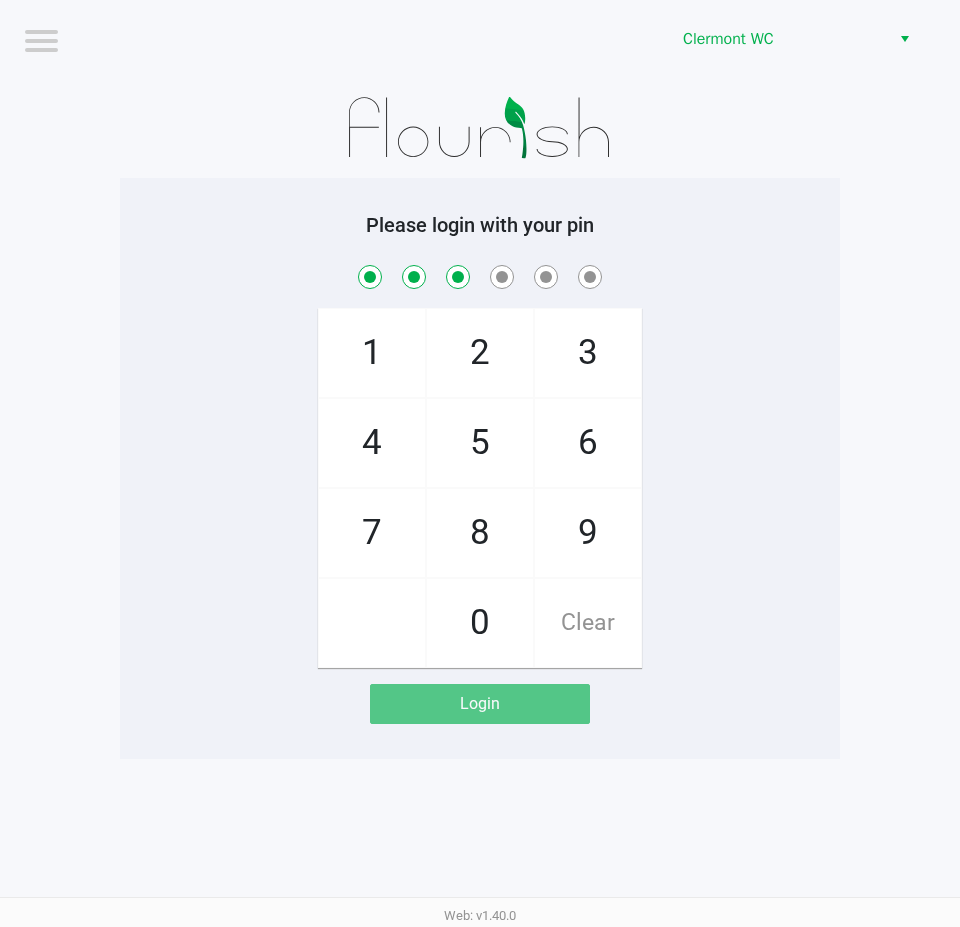 checkbox on "true" 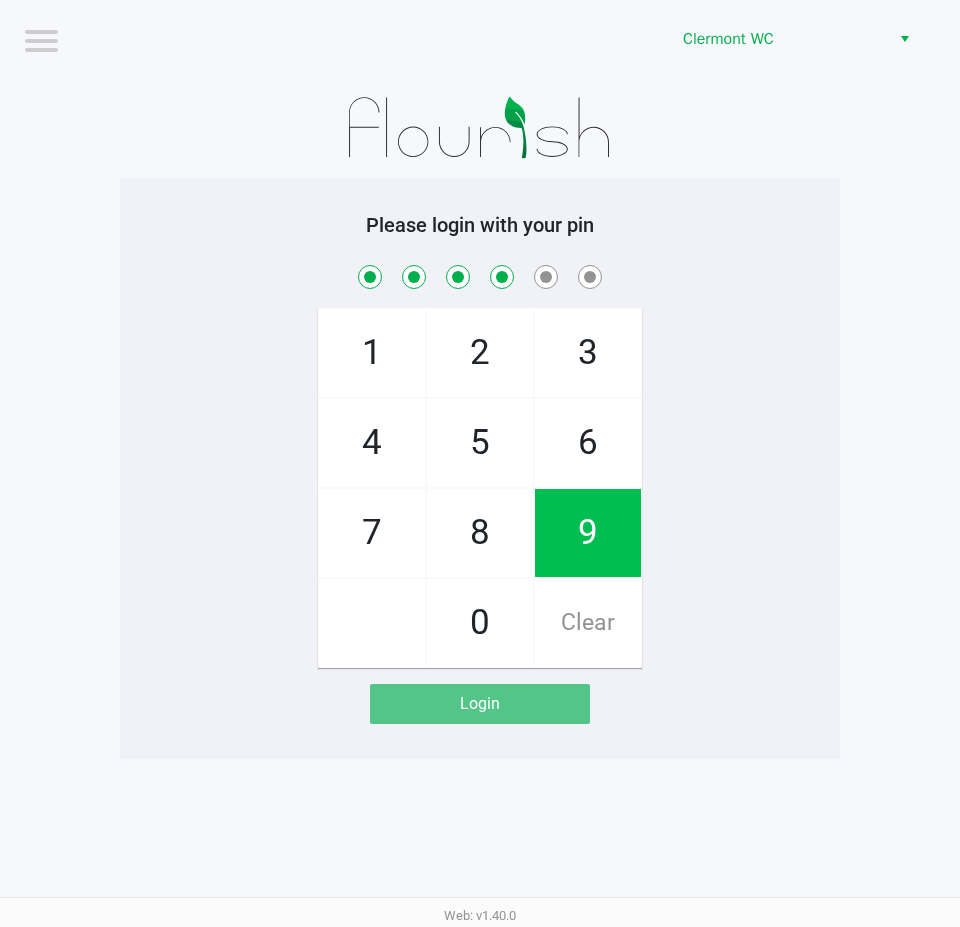 checkbox on "true" 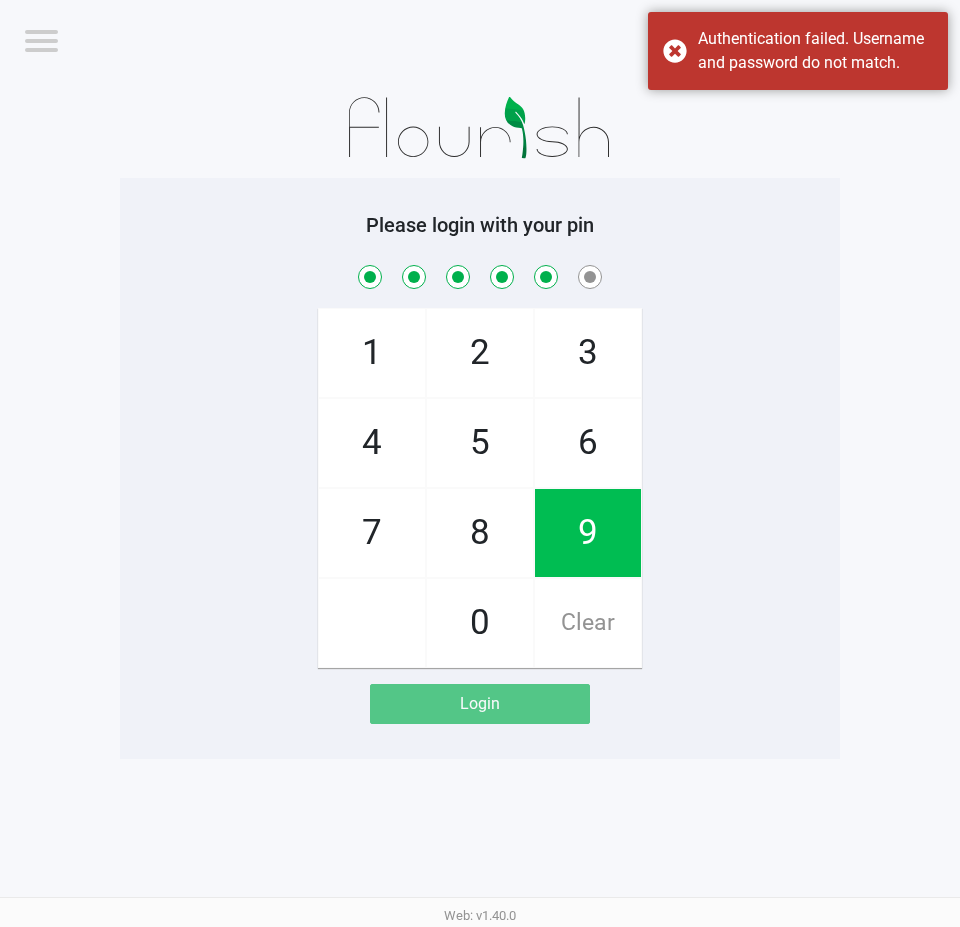 checkbox on "true" 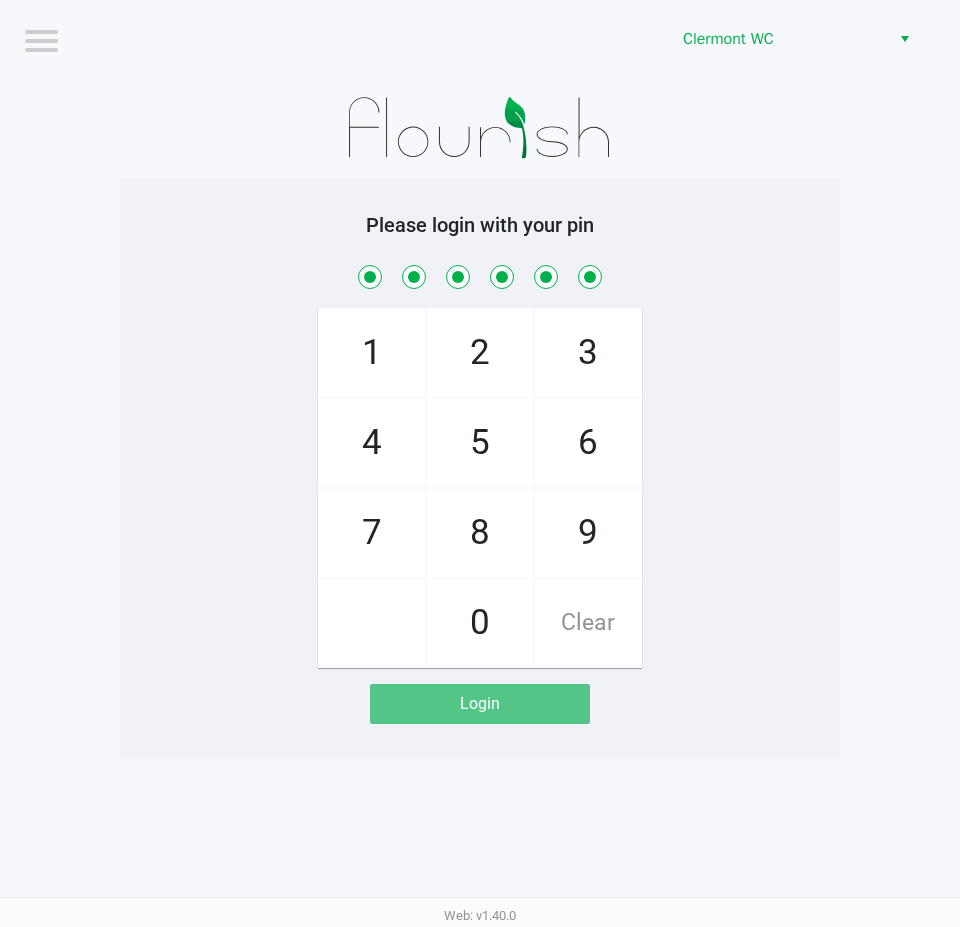 checkbox on "true" 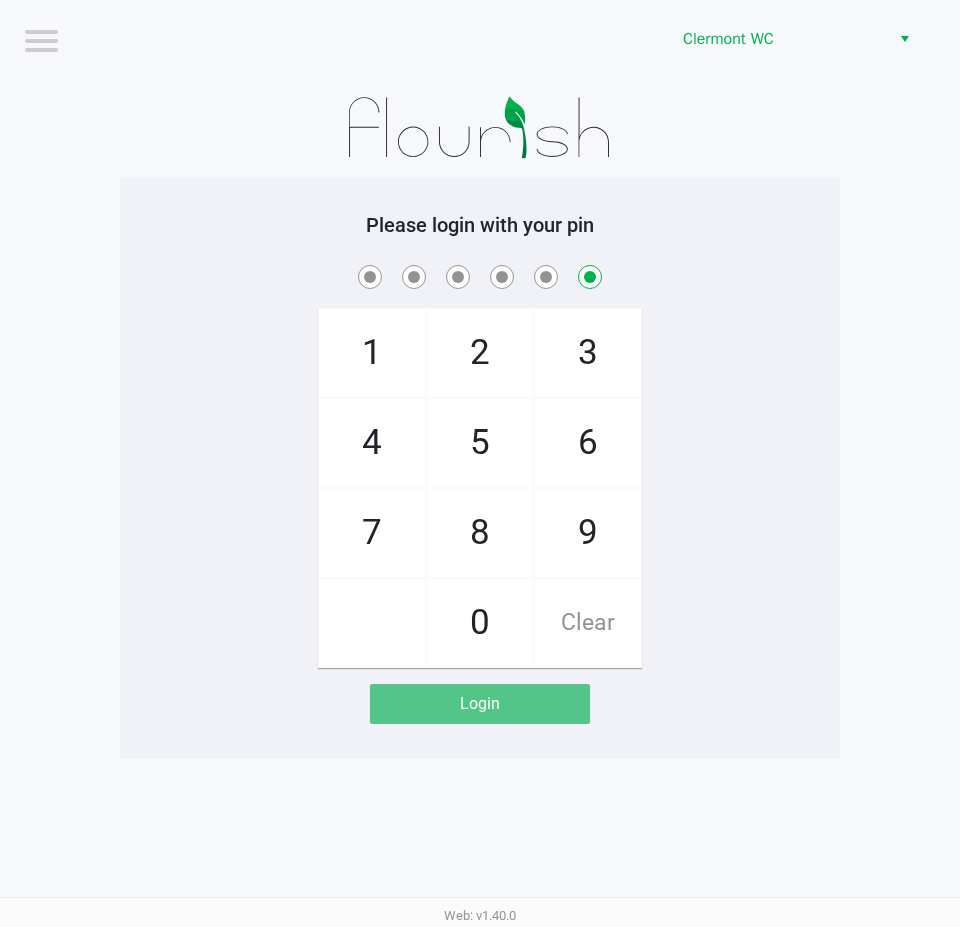 checkbox on "false" 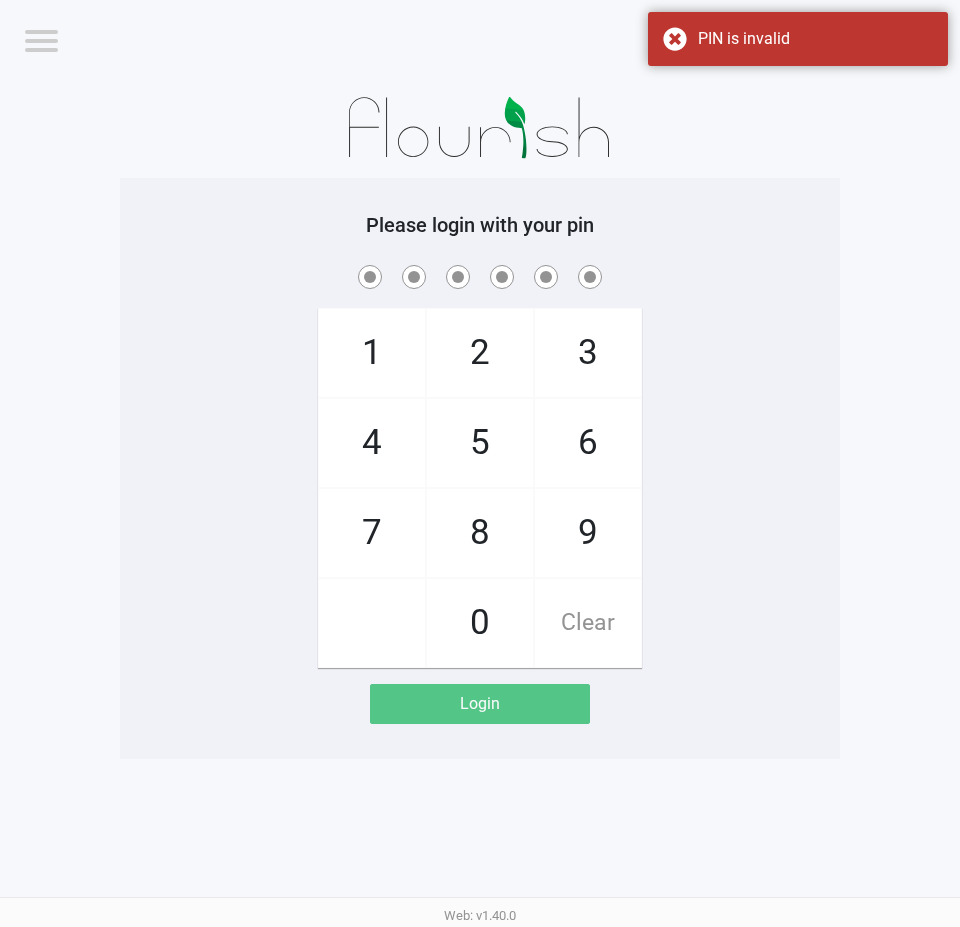 checkbox on "true" 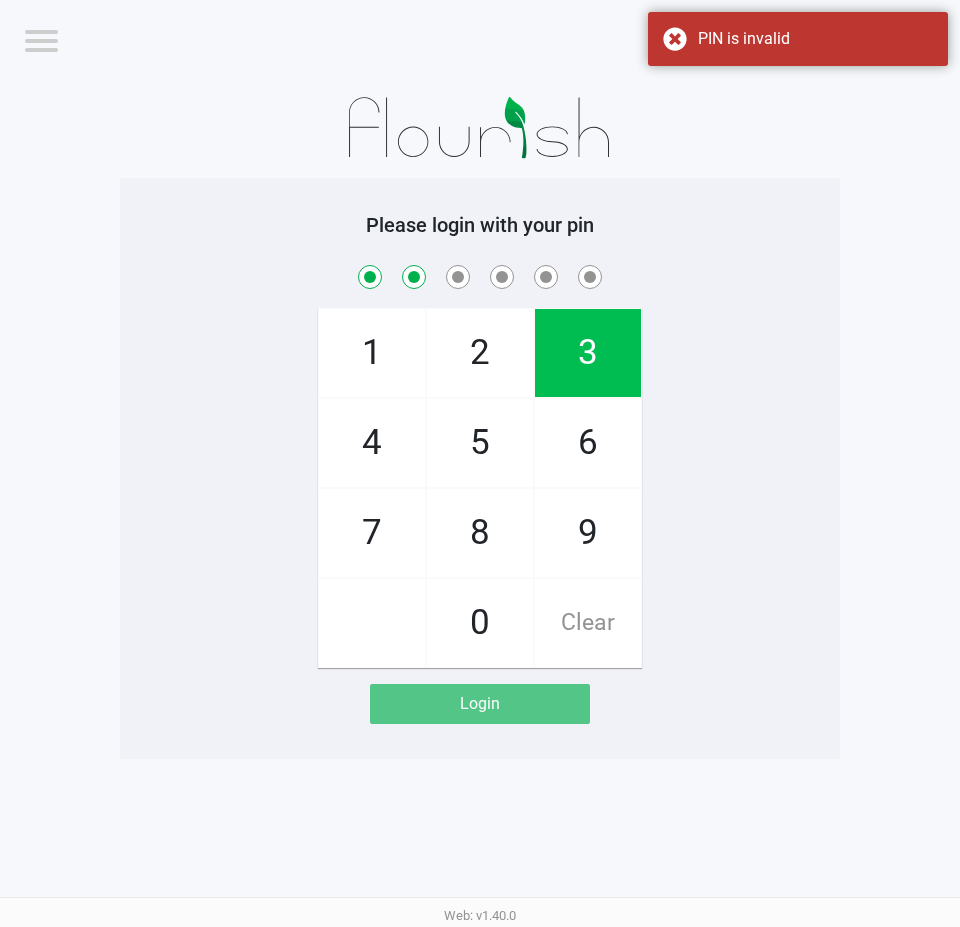 checkbox on "true" 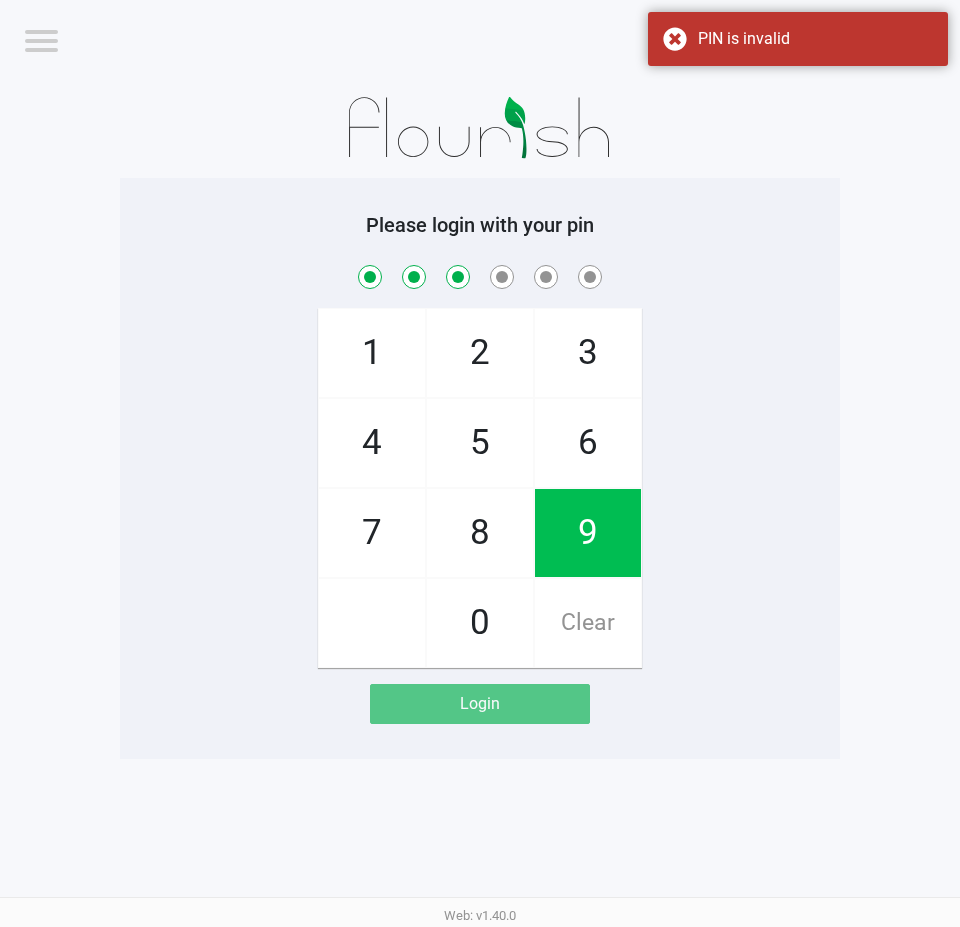 checkbox on "true" 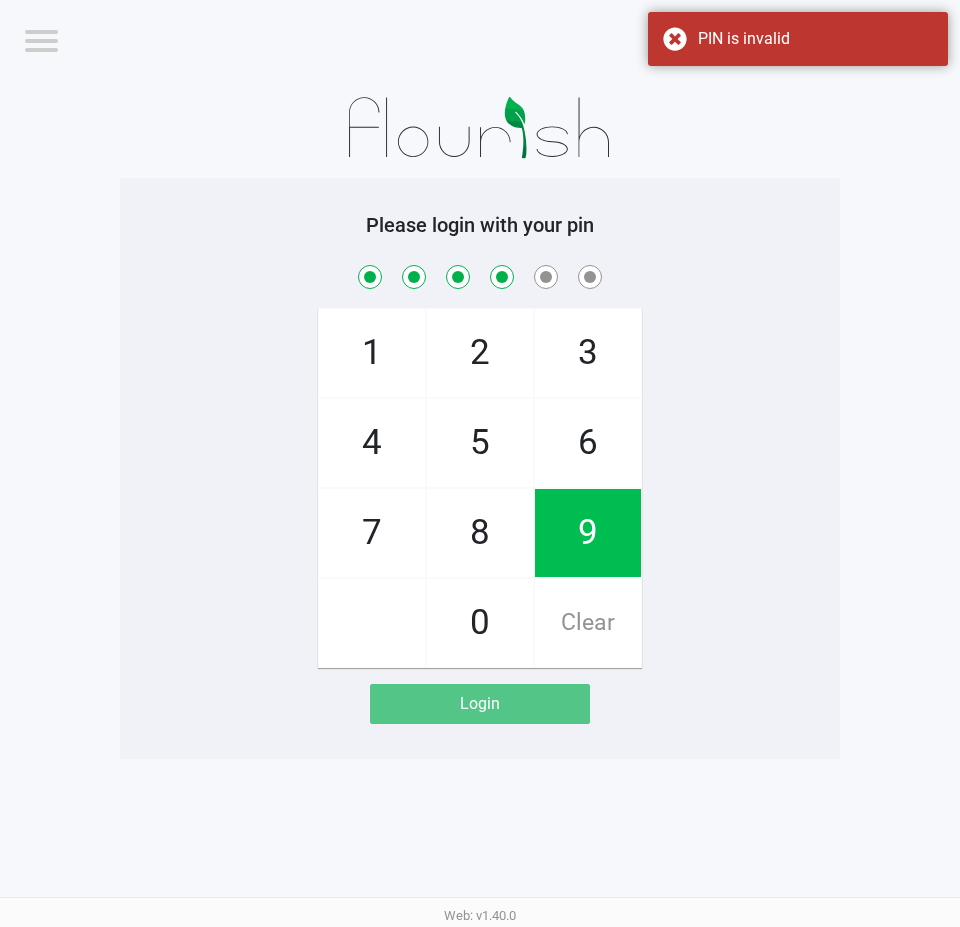 checkbox on "true" 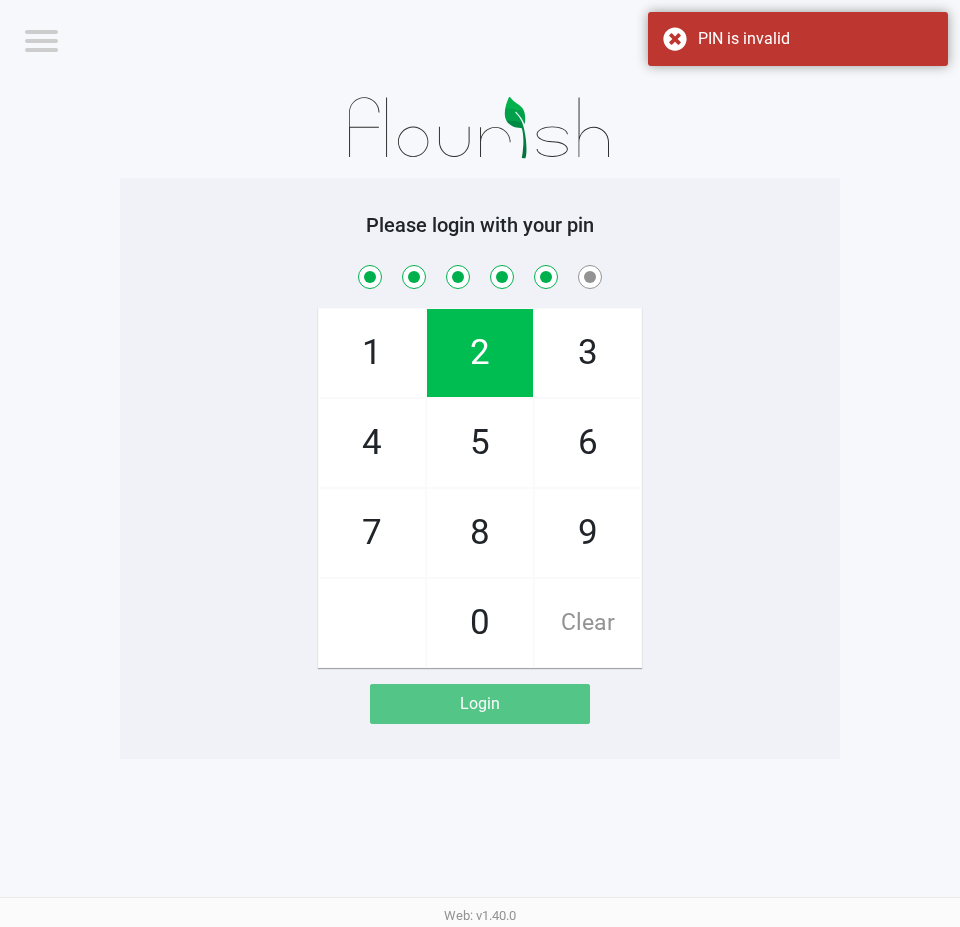 checkbox on "true" 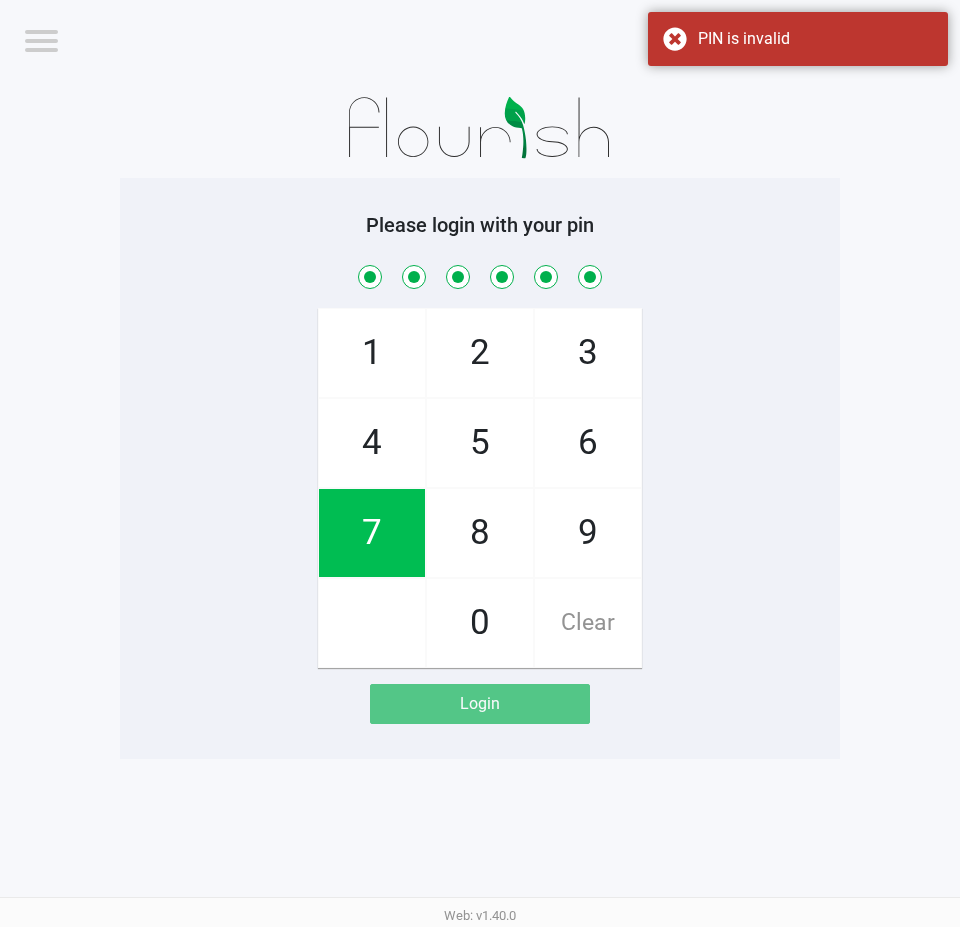 checkbox on "true" 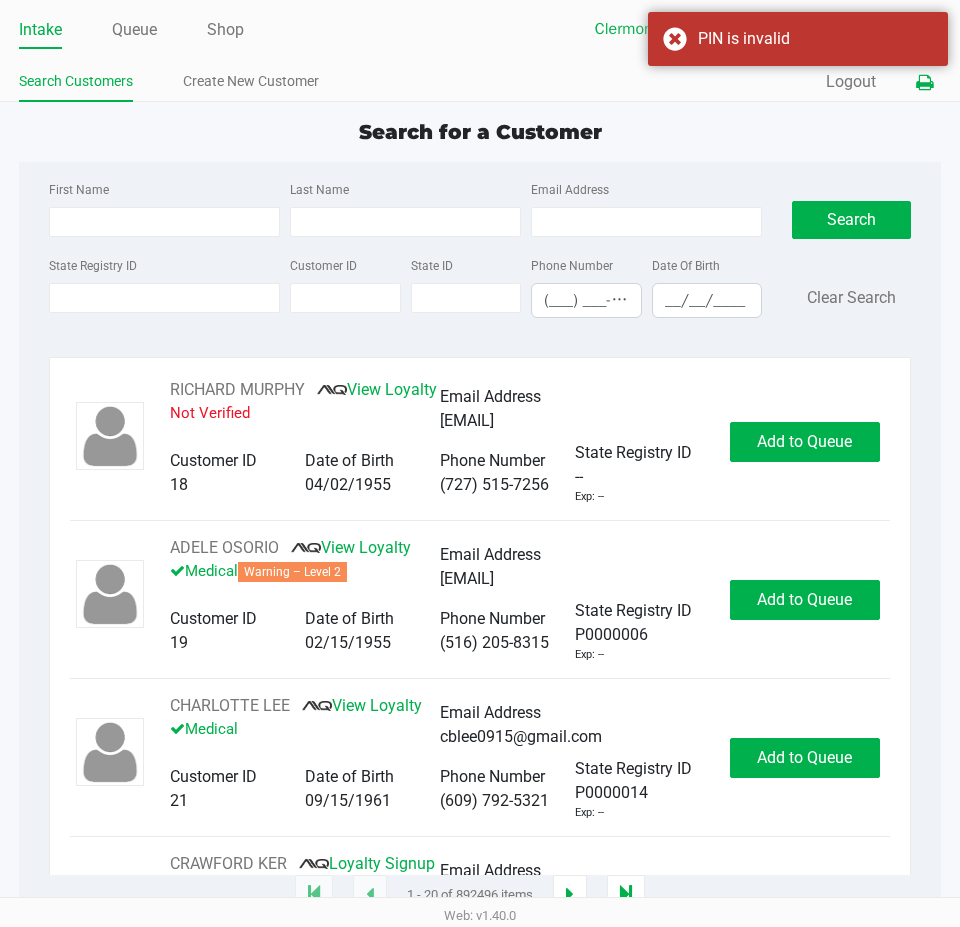 click 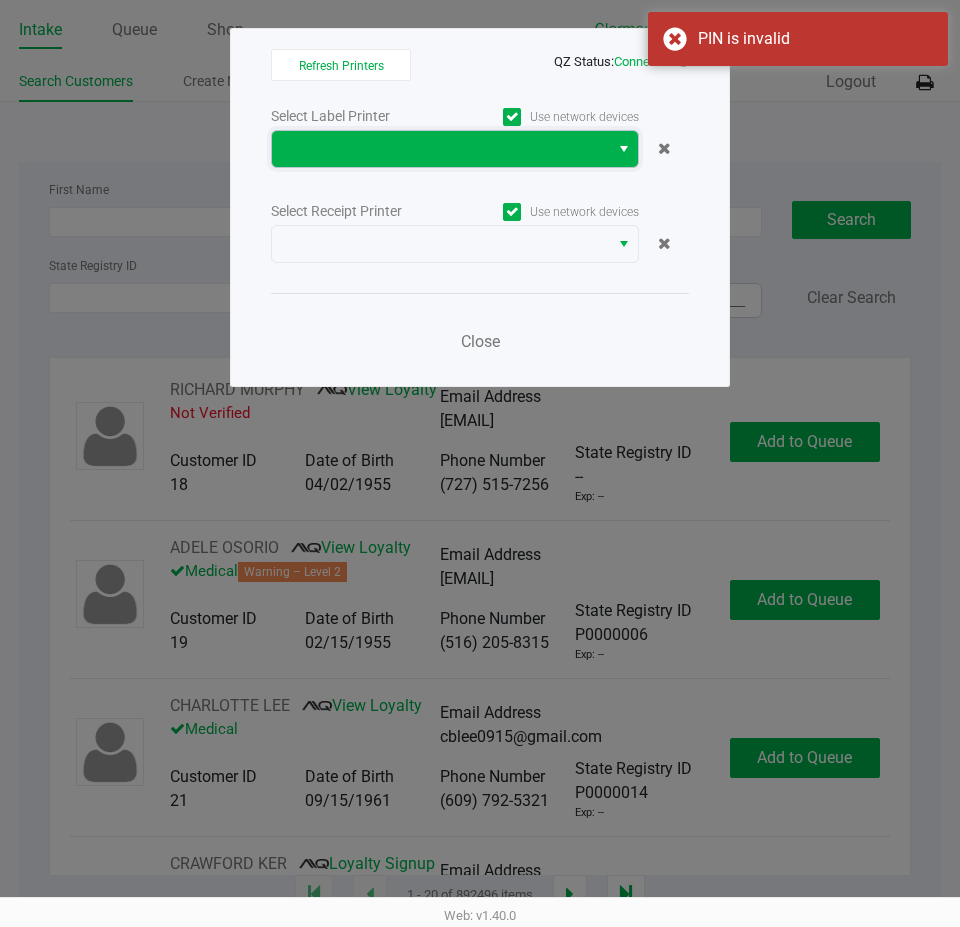 click at bounding box center [440, 149] 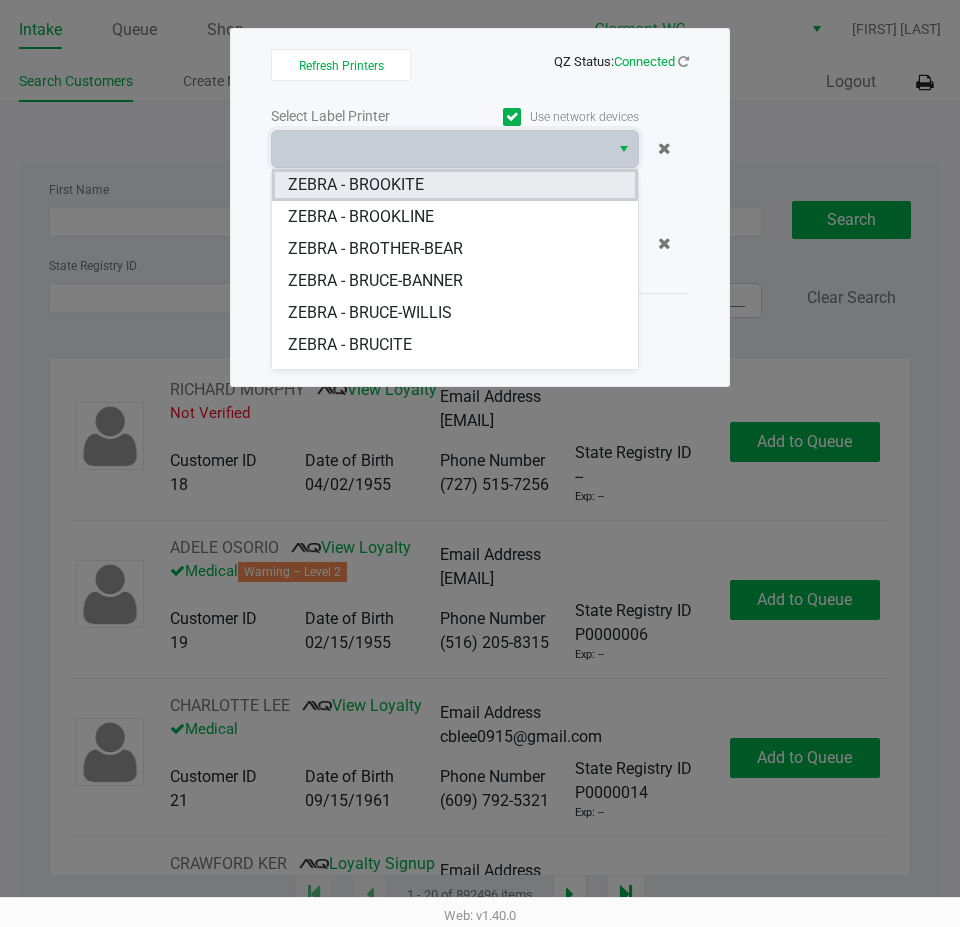 click on "ZEBRA - BROOKITE" at bounding box center [455, 185] 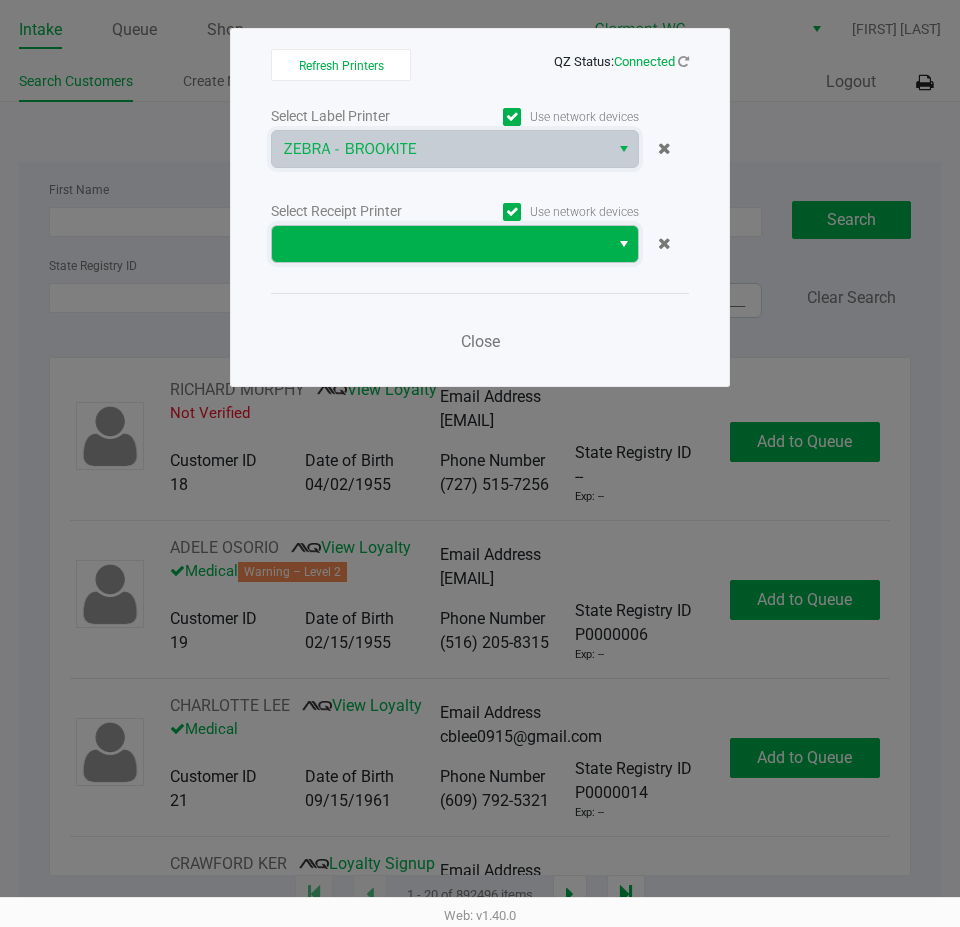 click at bounding box center (440, 244) 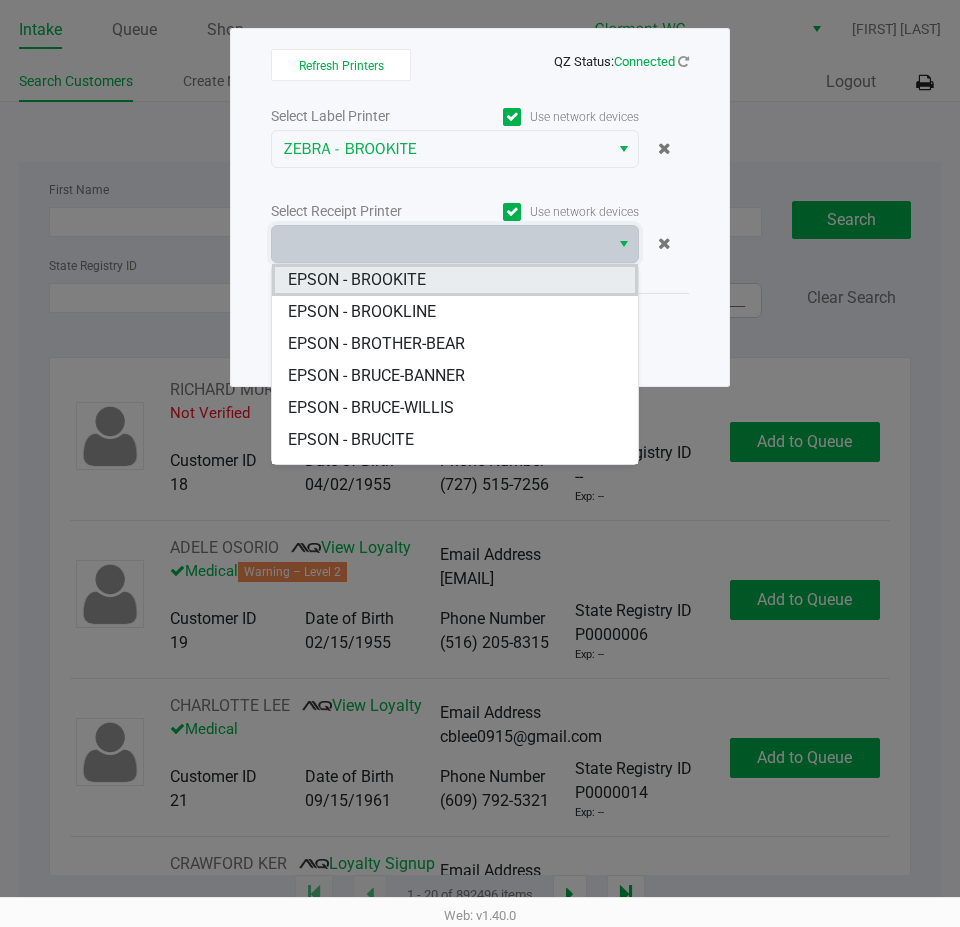 click on "EPSON - BROOKITE" at bounding box center [455, 280] 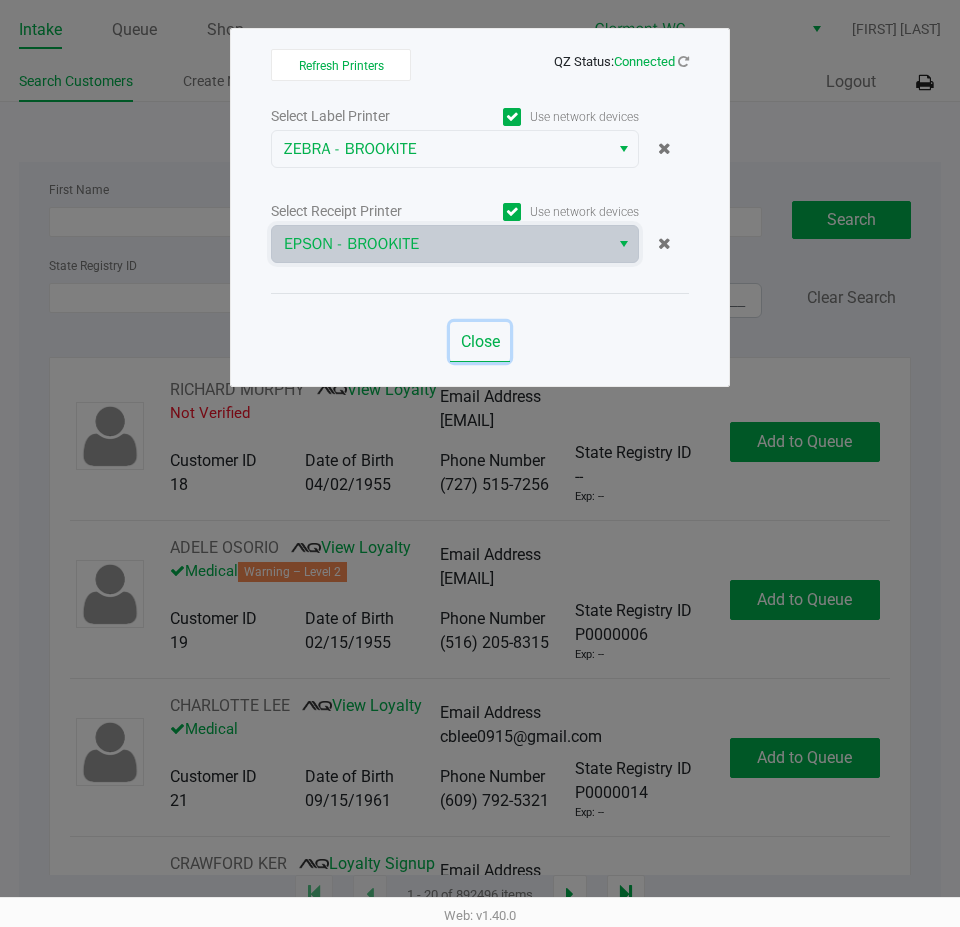 click on "Close" 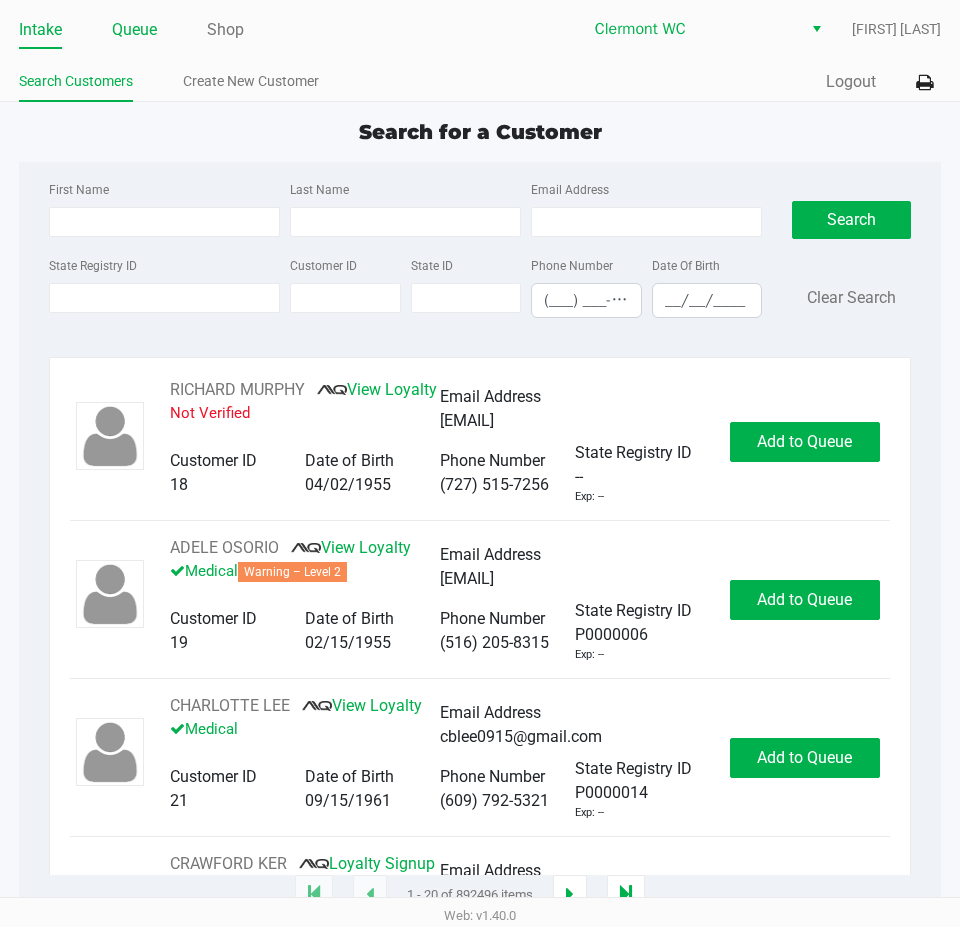click on "Queue" 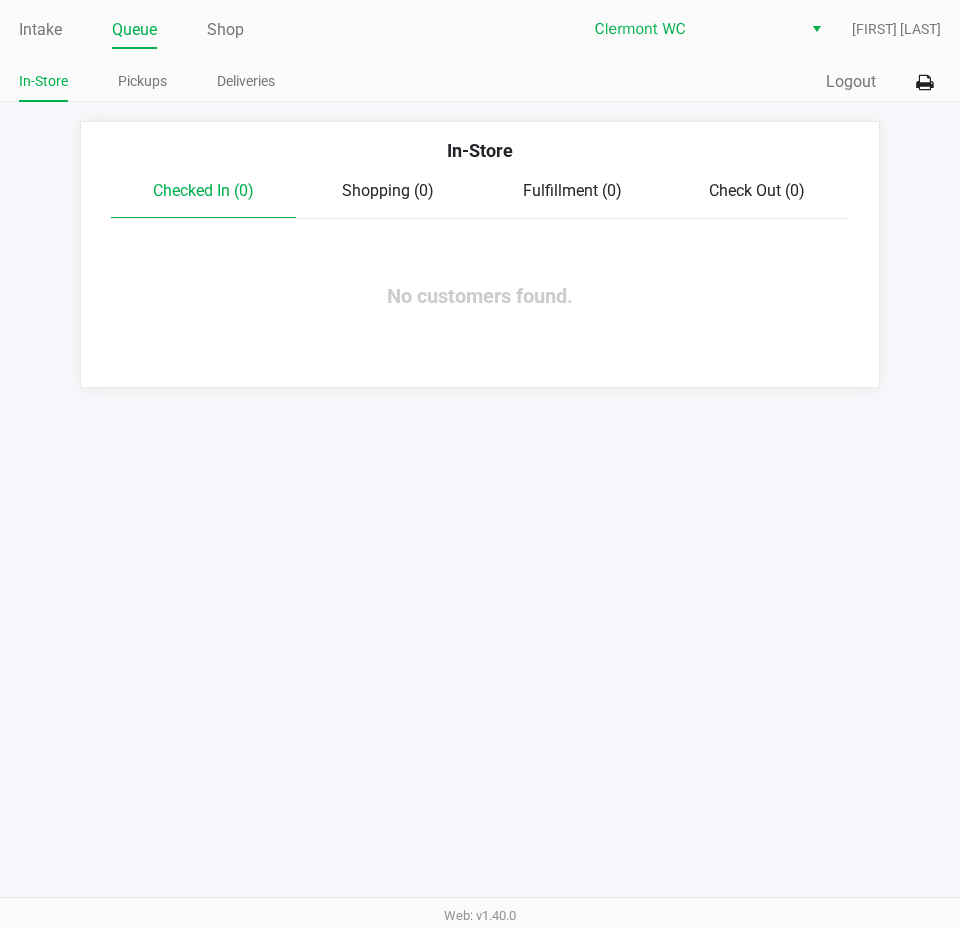 click on "Pickups" 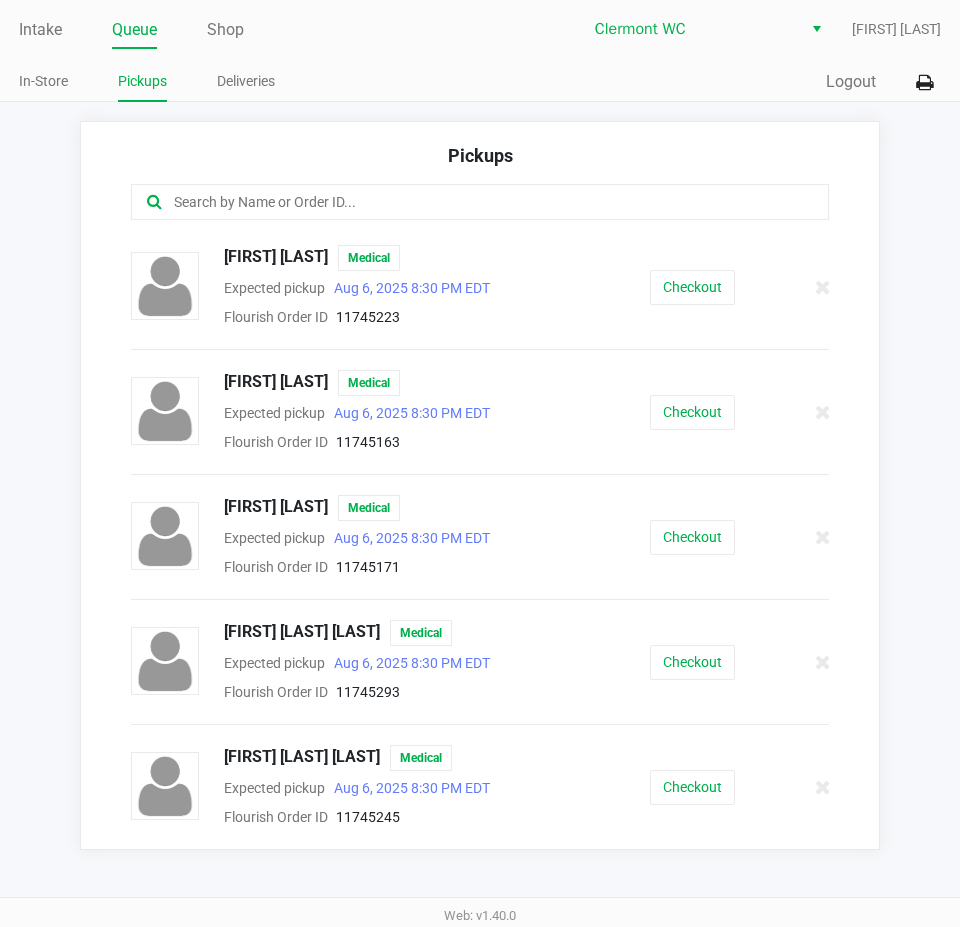 click on "Checkout" 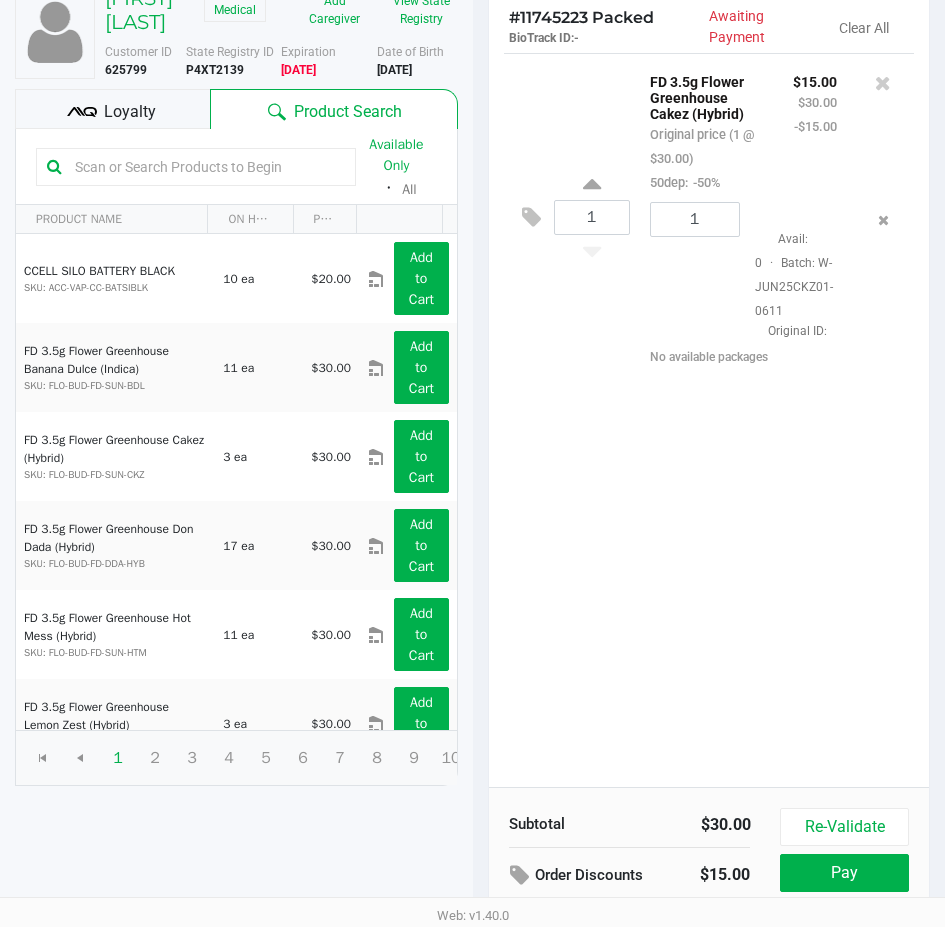 scroll, scrollTop: 254, scrollLeft: 0, axis: vertical 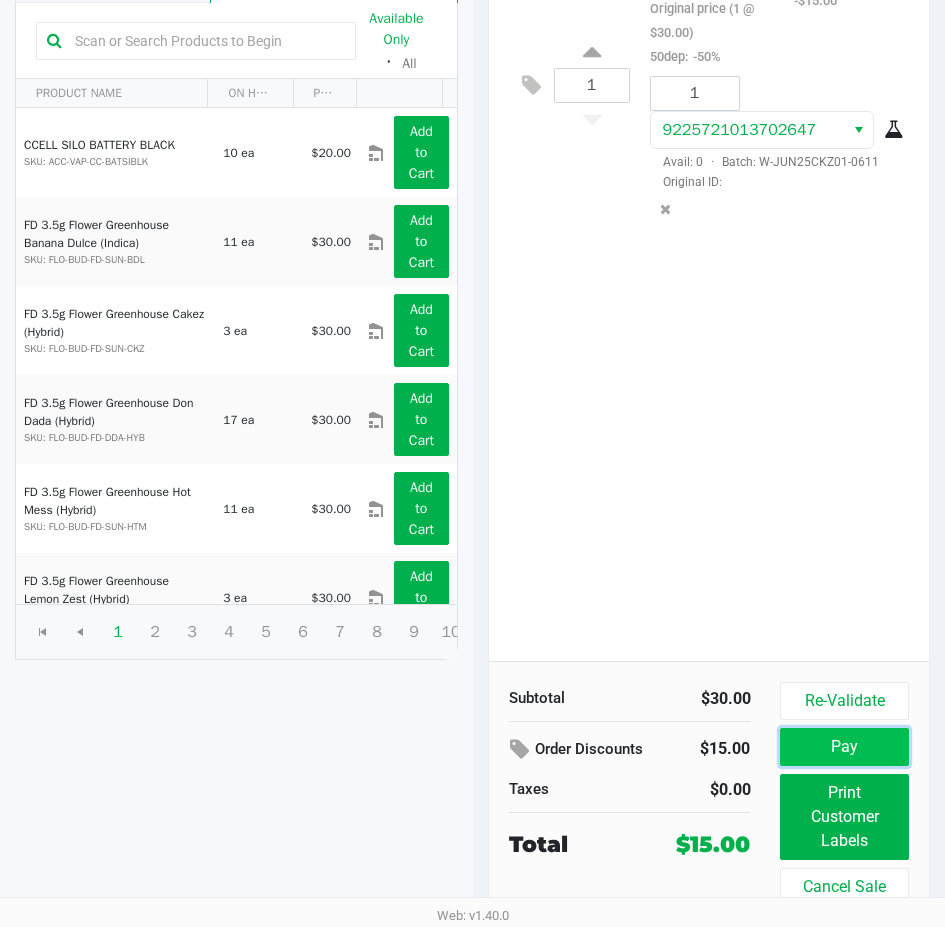 click on "Pay" 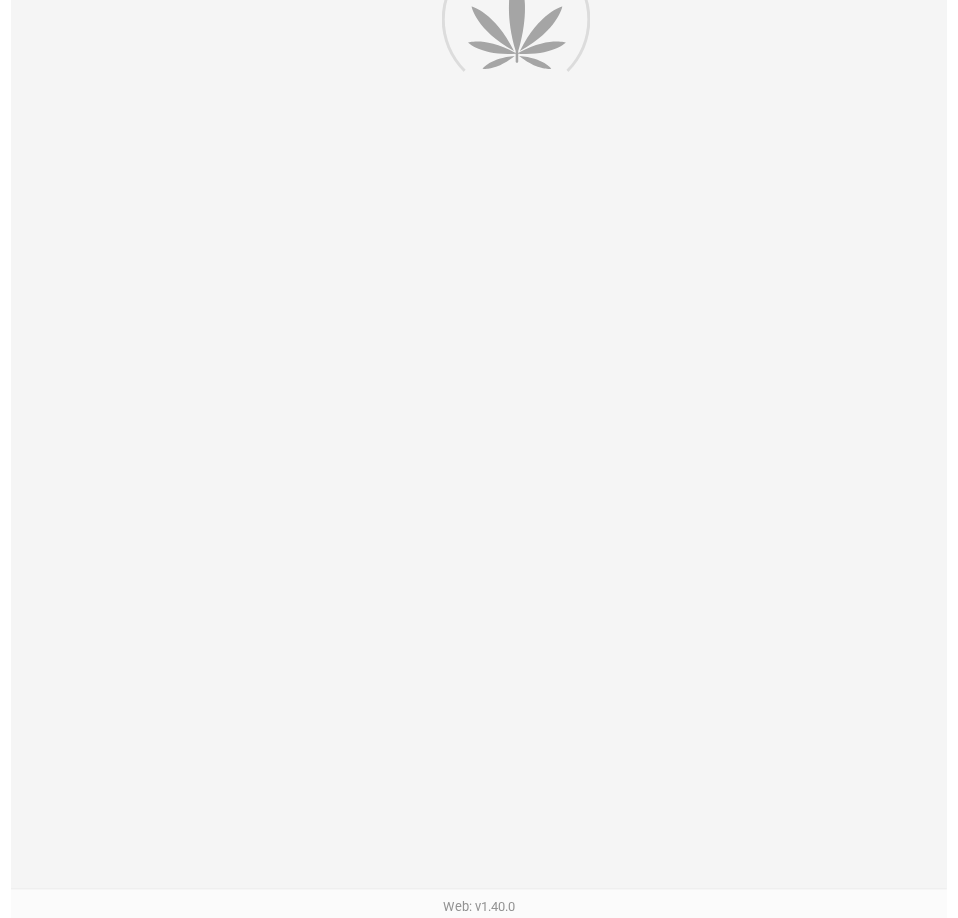 scroll, scrollTop: 0, scrollLeft: 0, axis: both 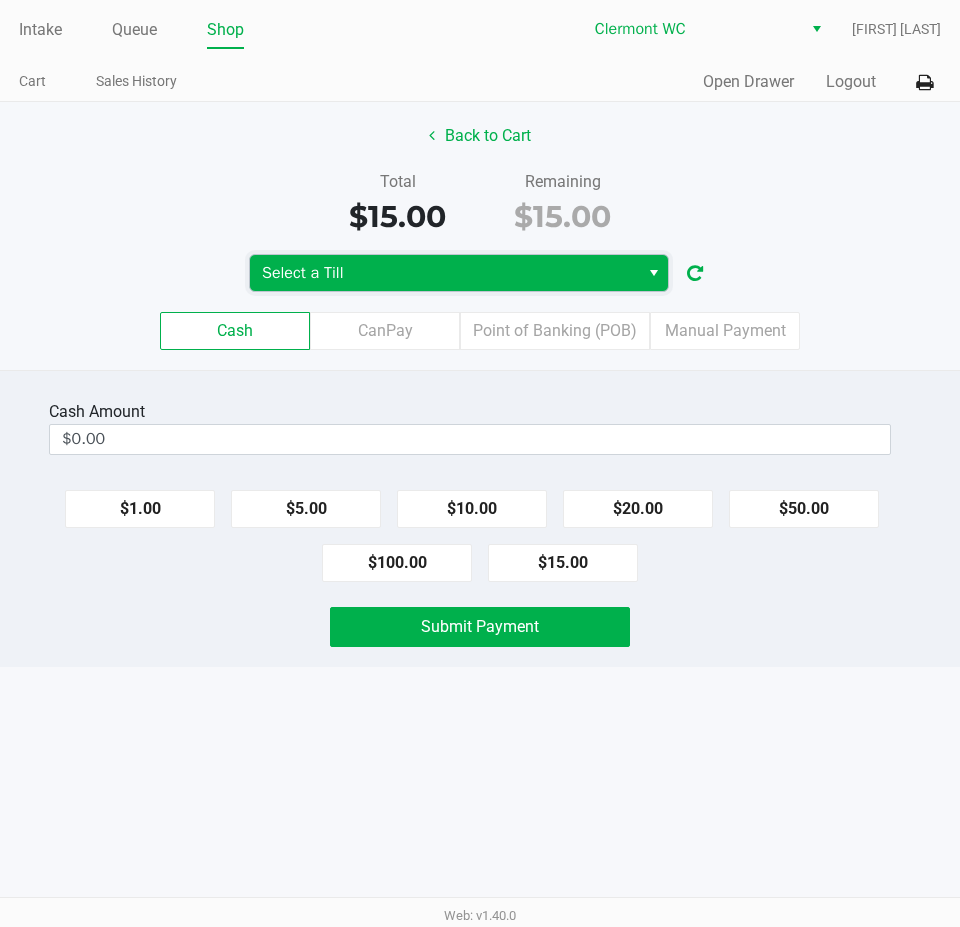 click on "Select a Till" at bounding box center [444, 273] 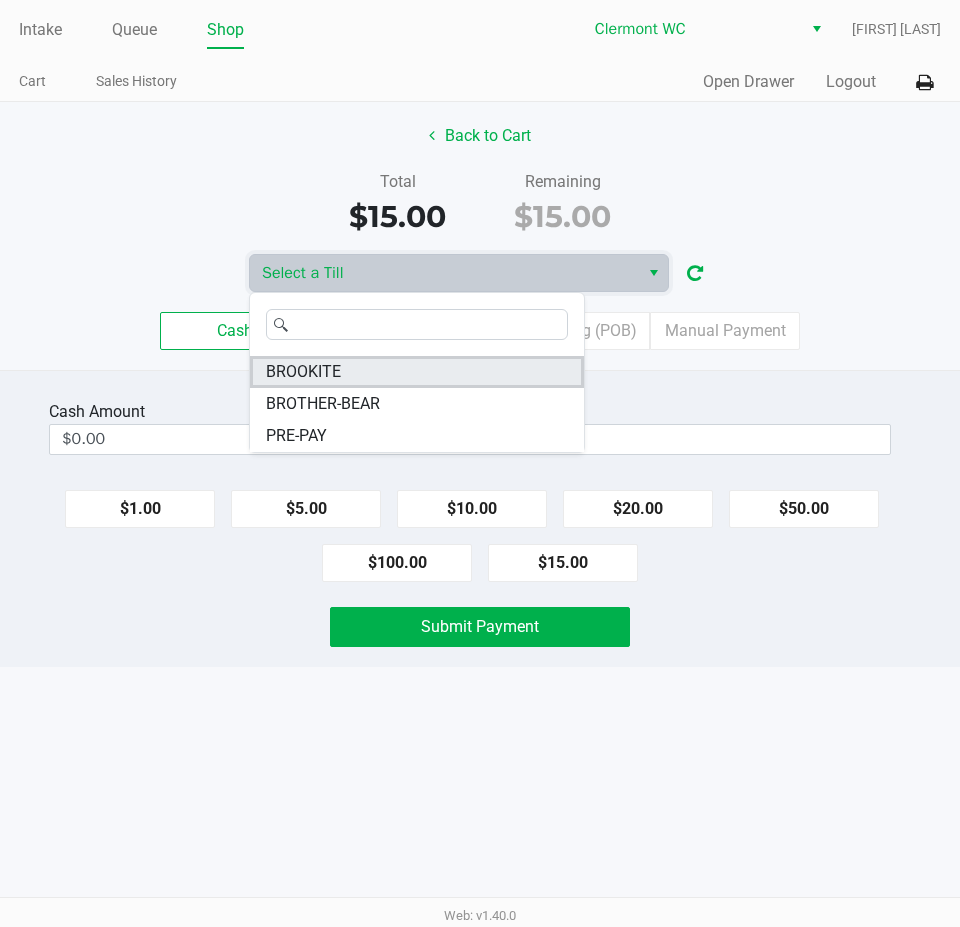 click on "BROOKITE" at bounding box center (417, 372) 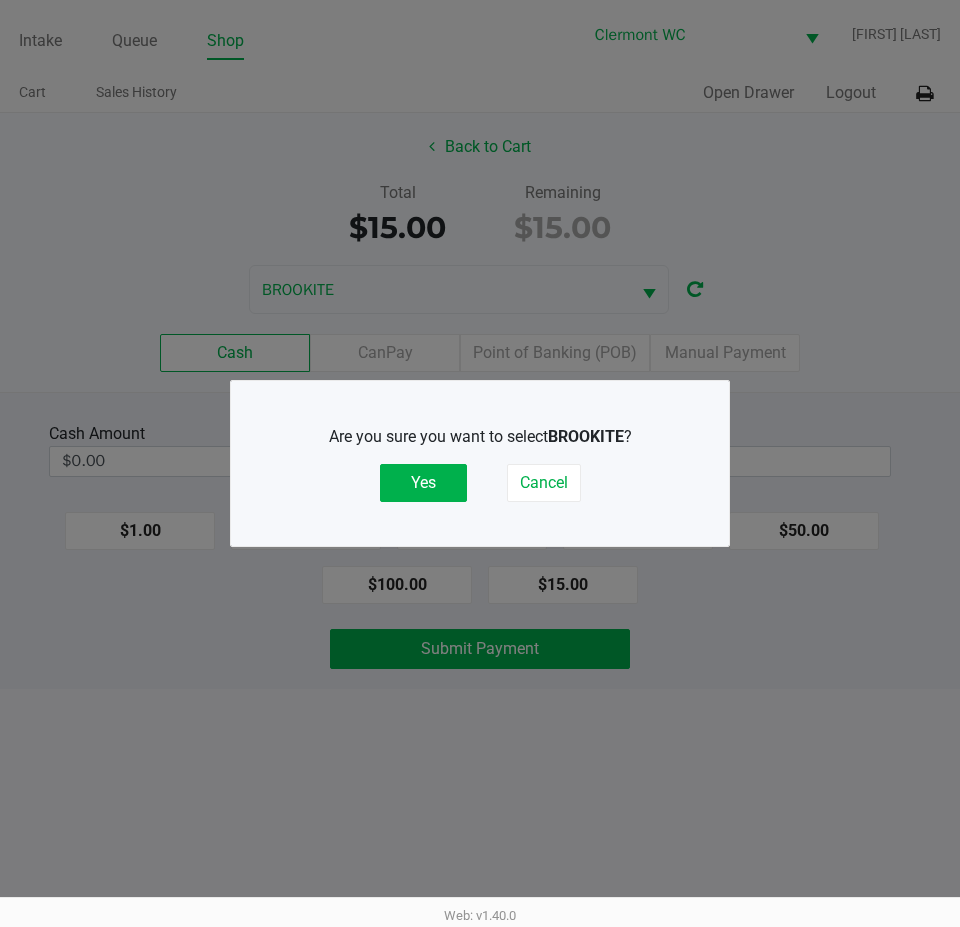click on "Yes" 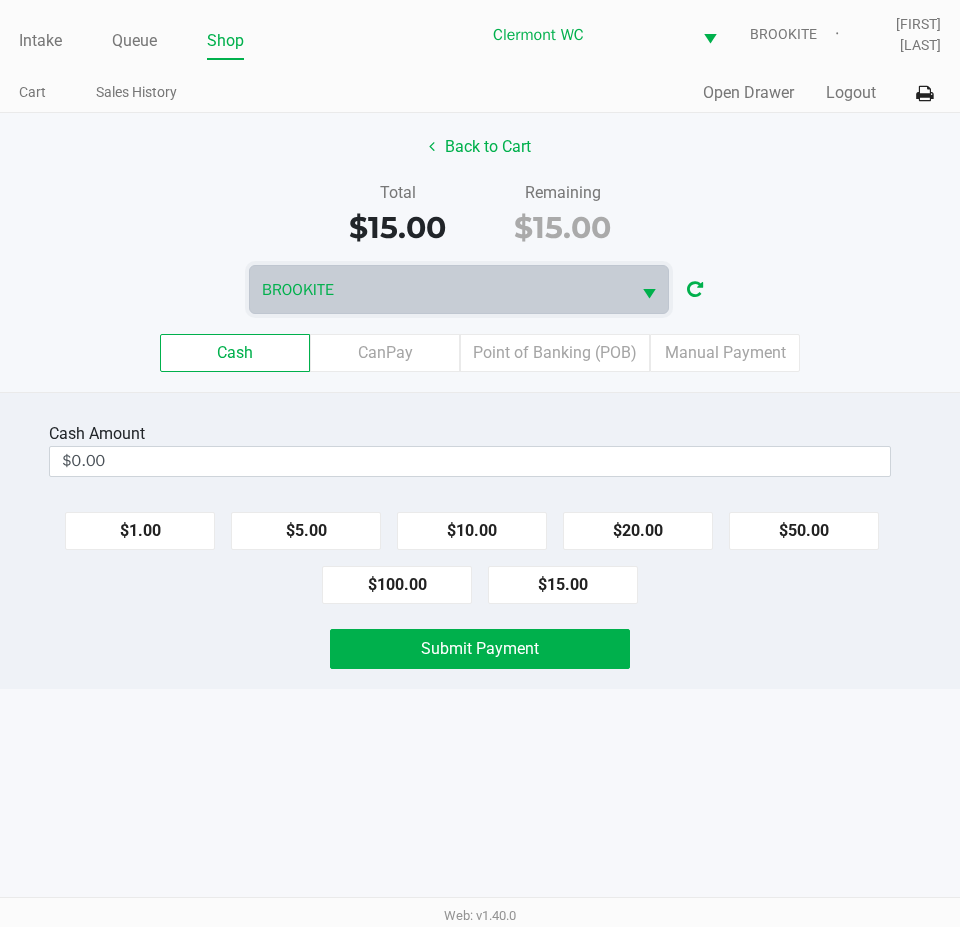 click on "Intake" 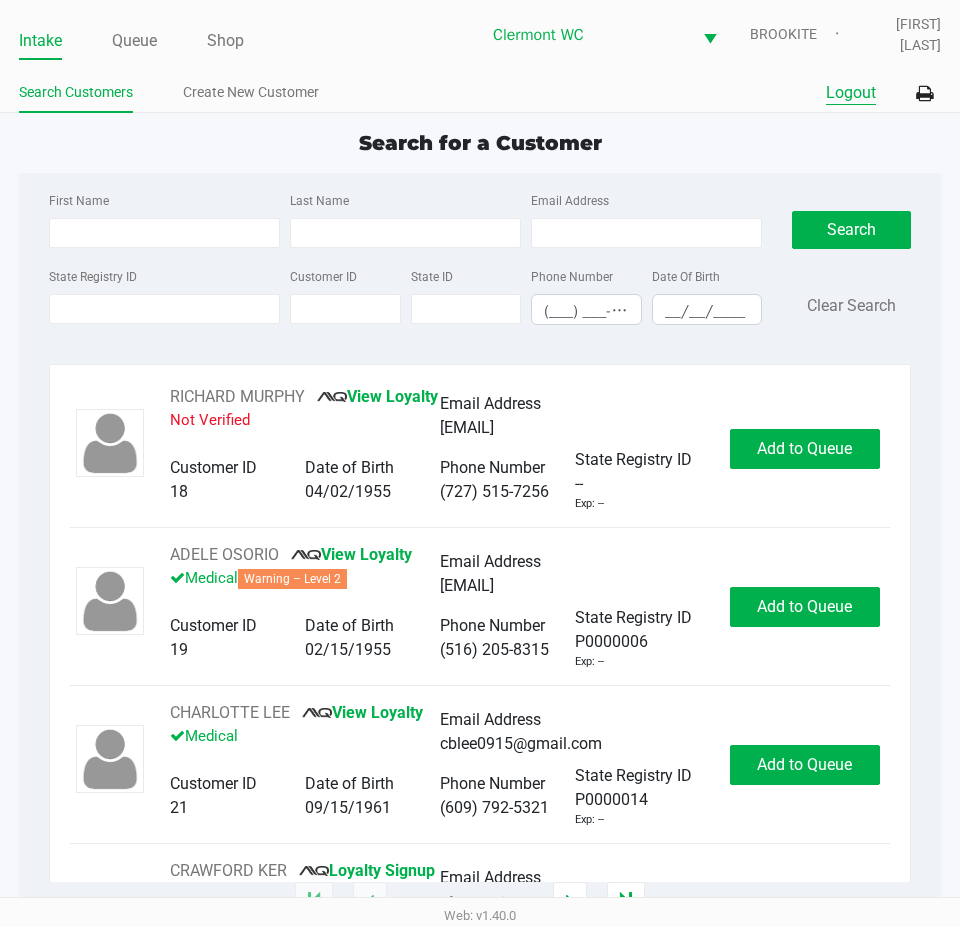 click on "Logout" 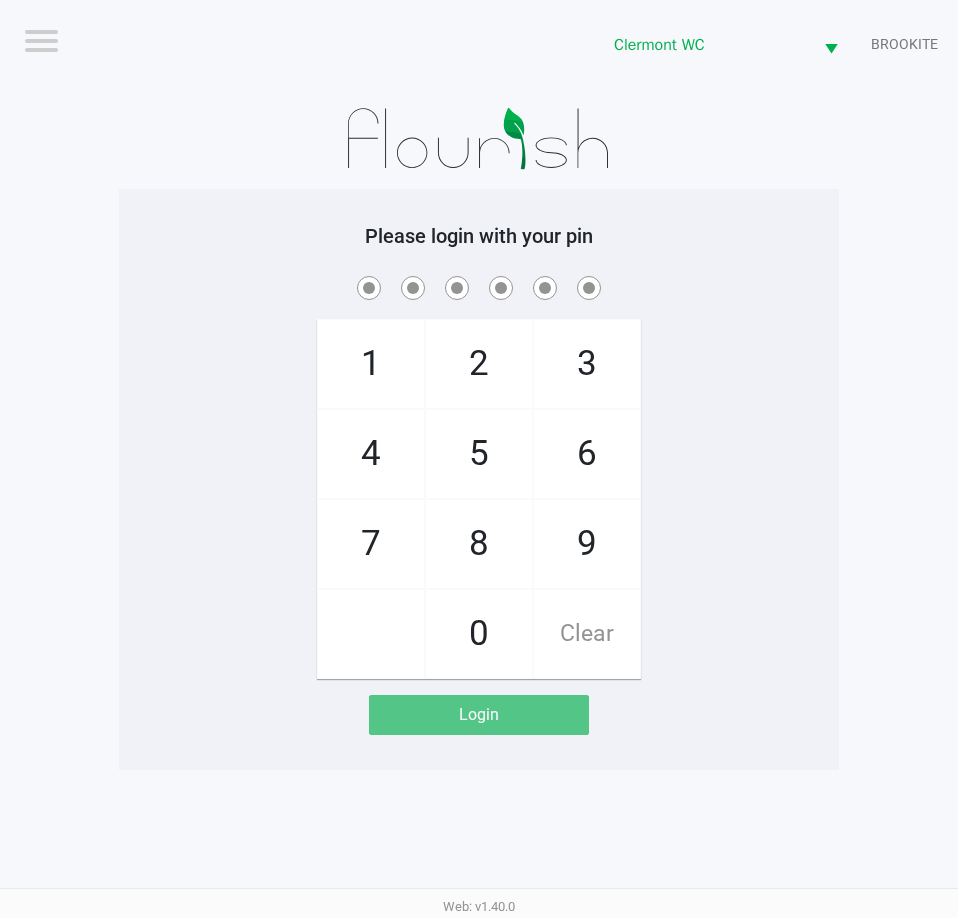 click on "1   4   7       2   5   8   0   3   6   9   Clear" 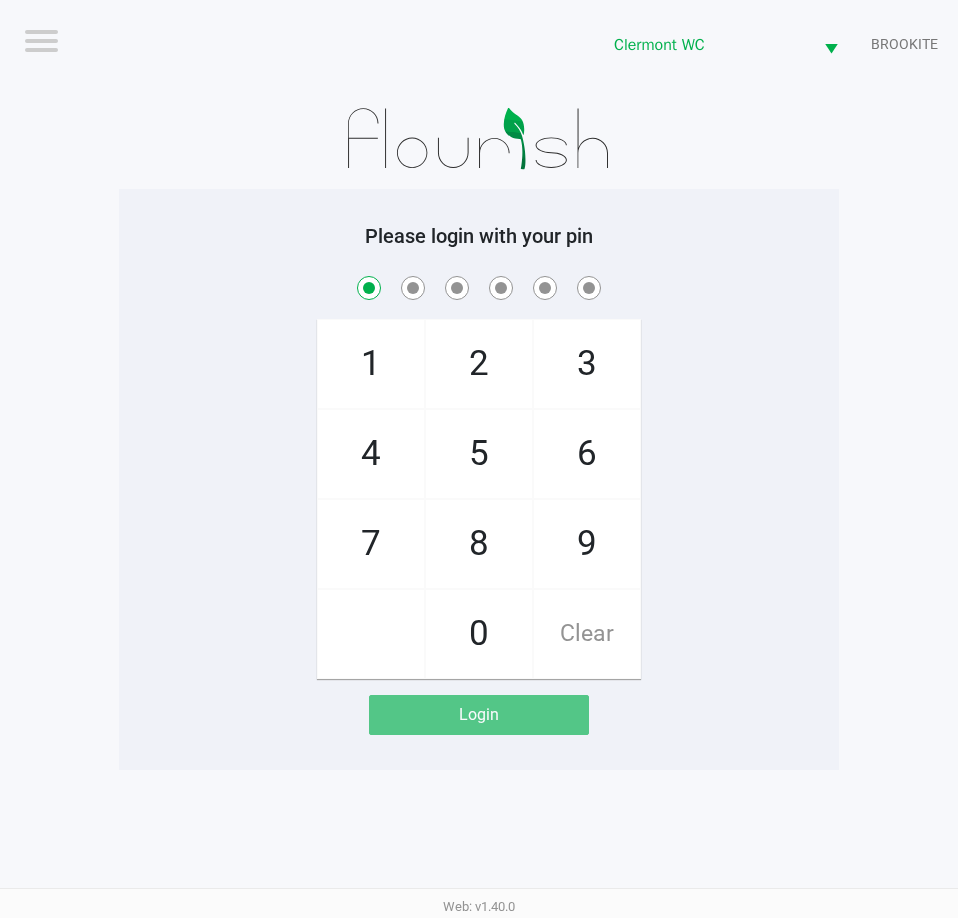 checkbox on "true" 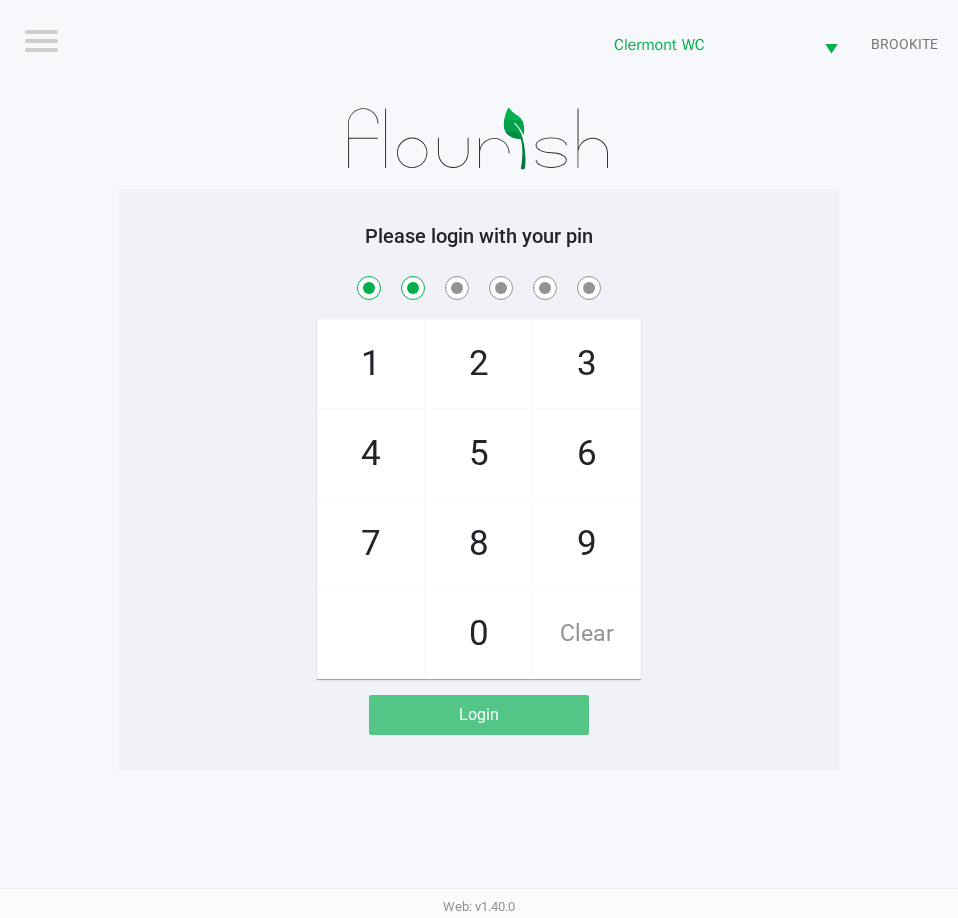 checkbox on "true" 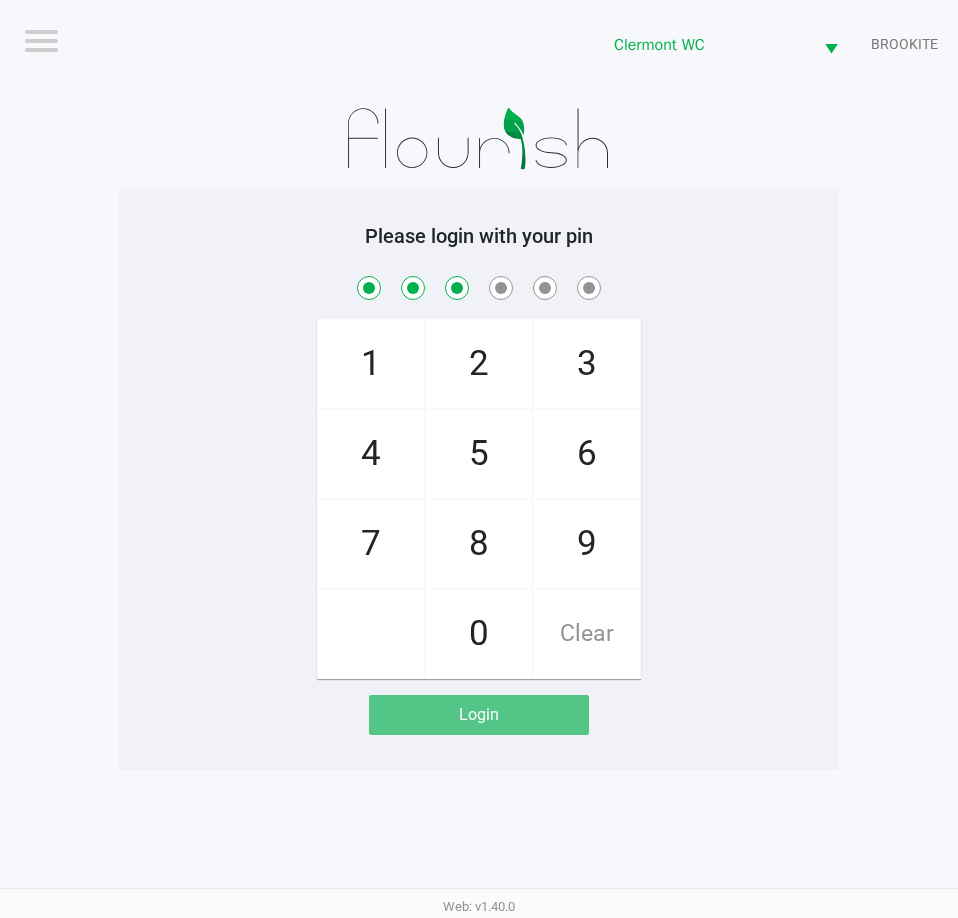 checkbox on "true" 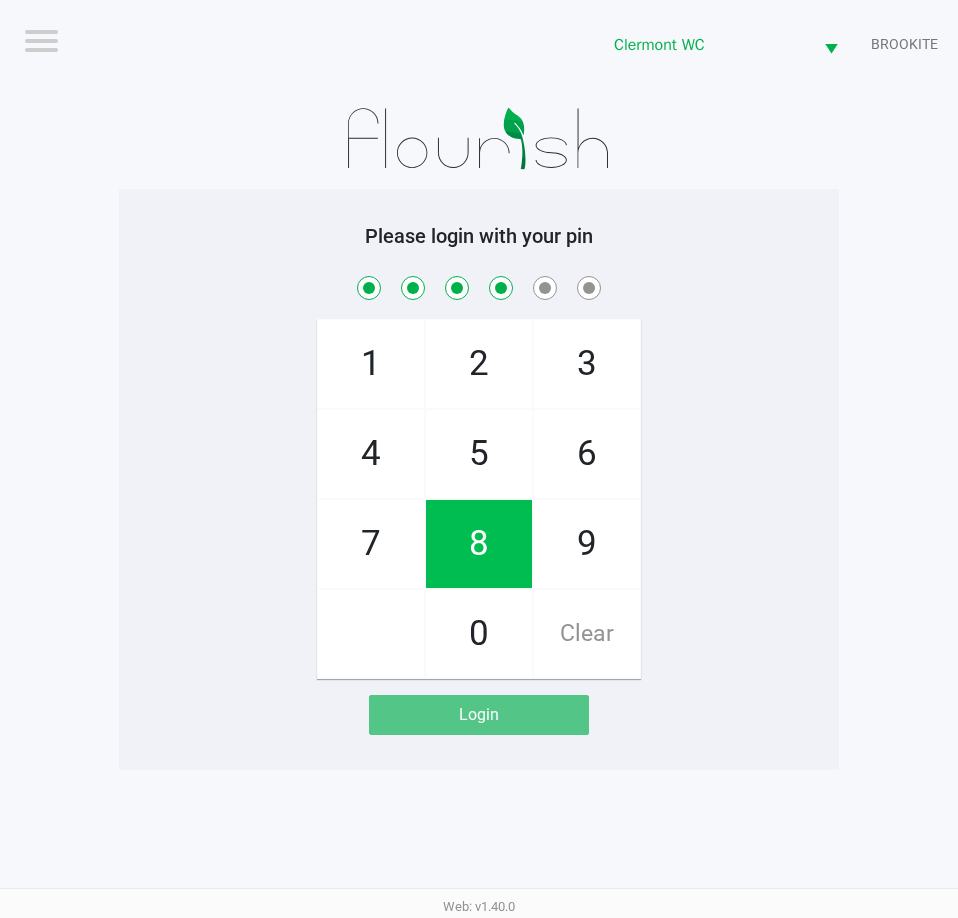 checkbox on "true" 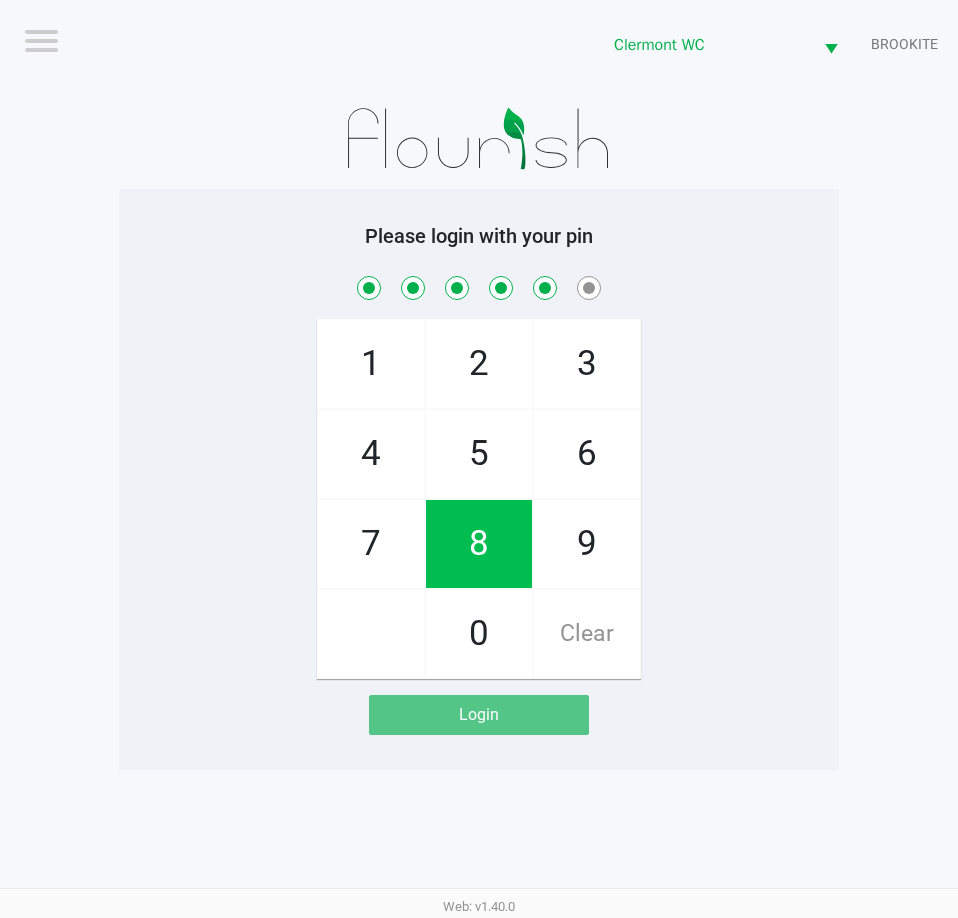 checkbox on "true" 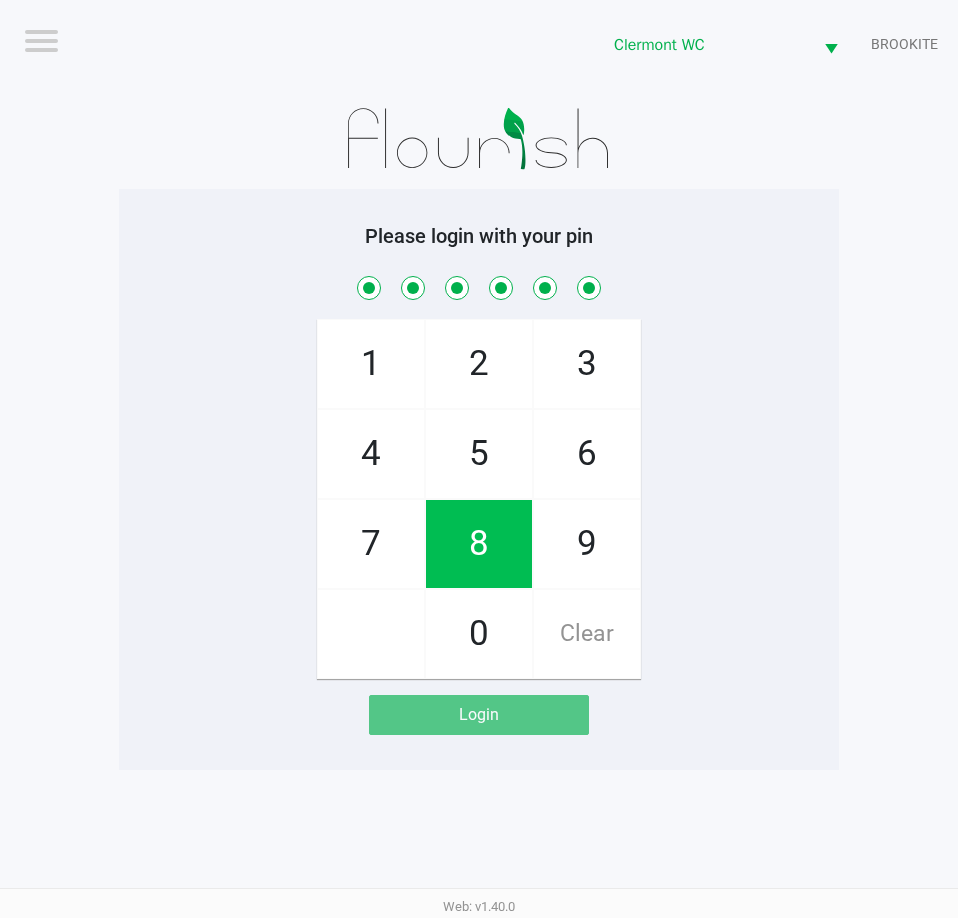 checkbox on "true" 